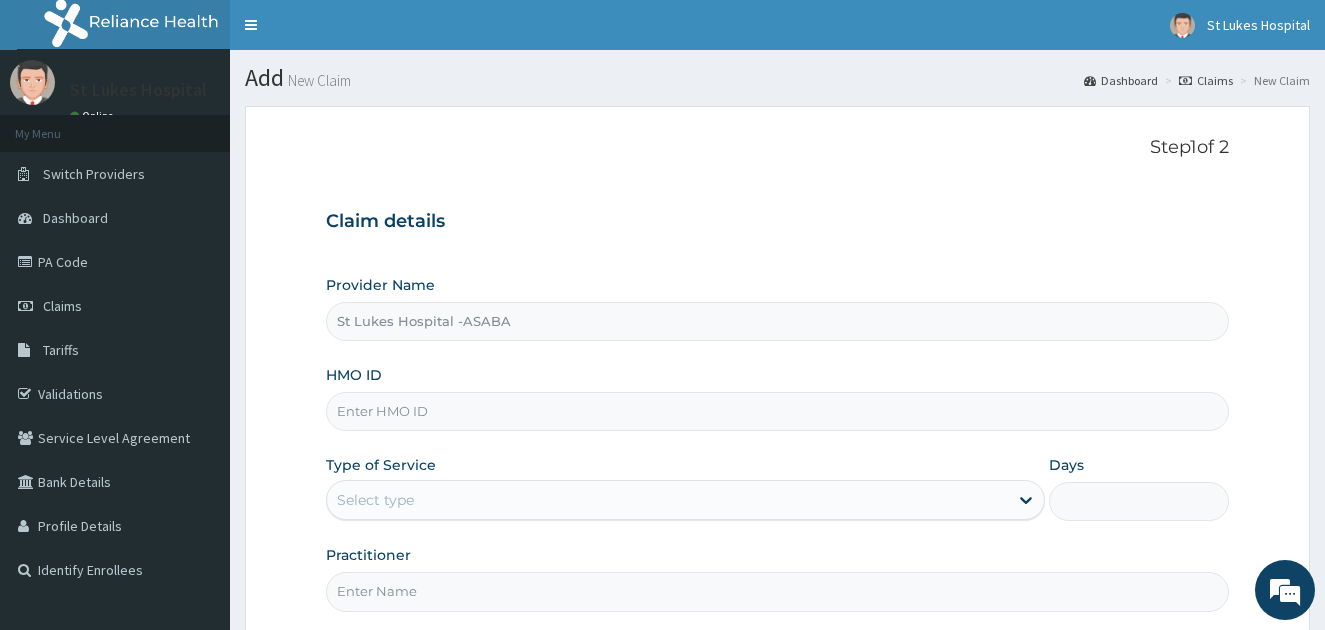 scroll, scrollTop: 0, scrollLeft: 0, axis: both 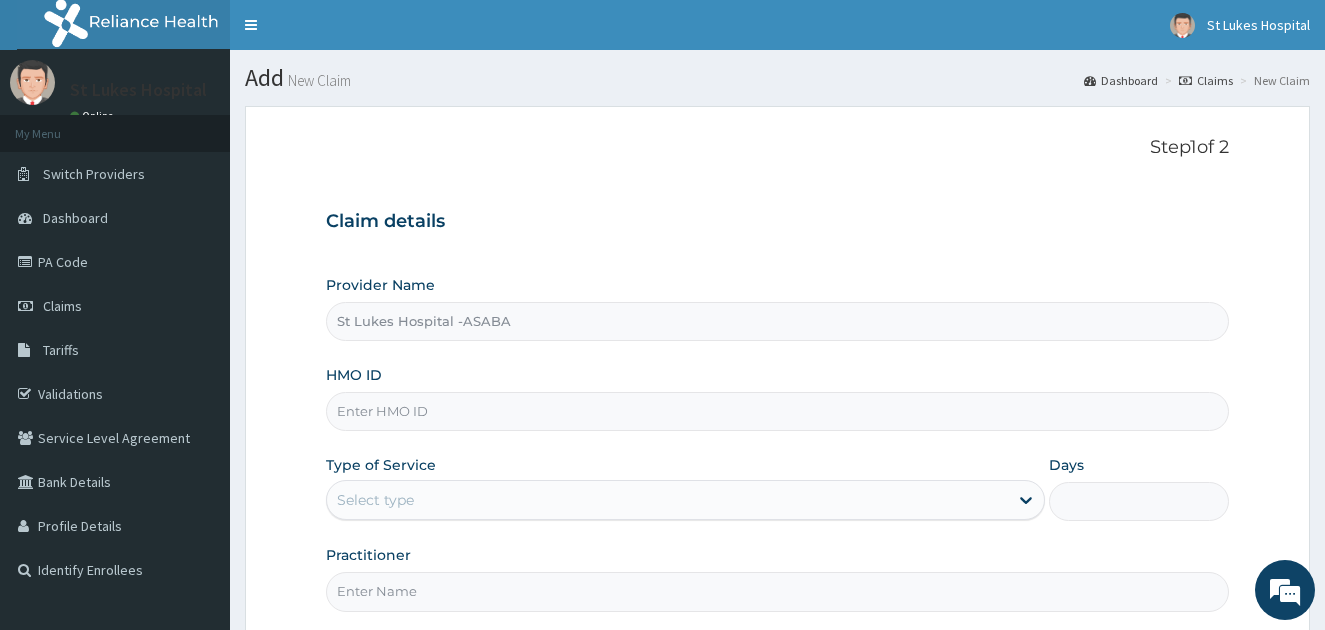 click on "HMO ID" at bounding box center [778, 411] 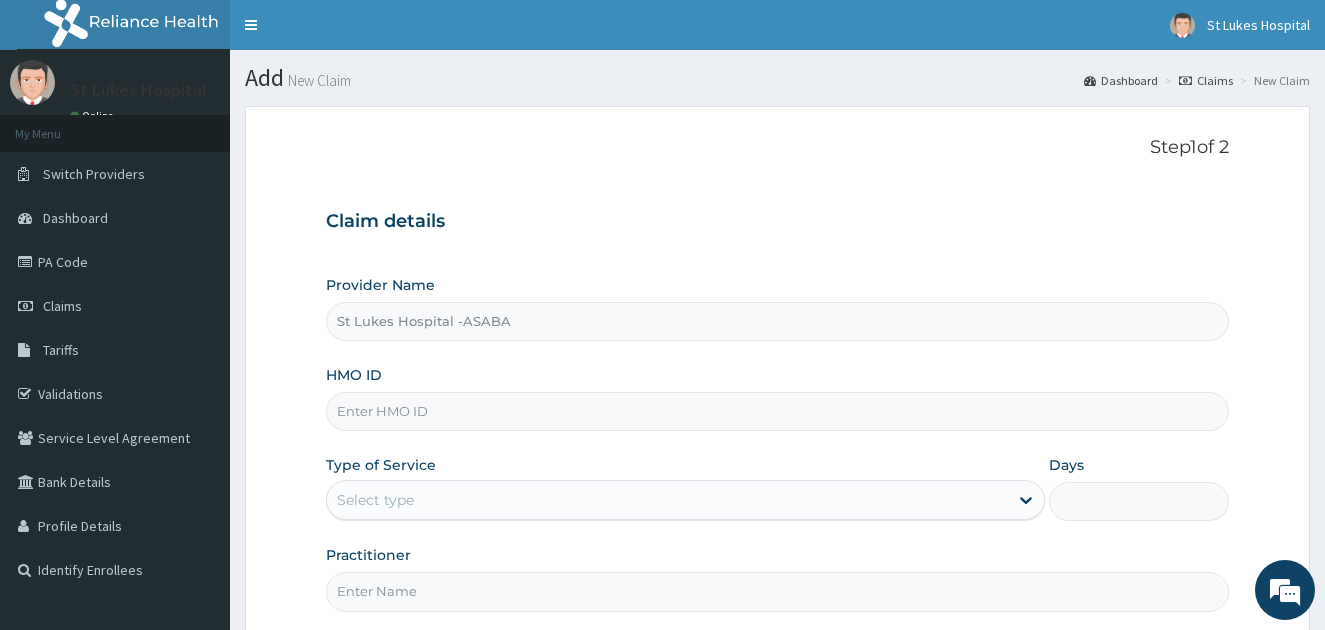 scroll, scrollTop: 0, scrollLeft: 0, axis: both 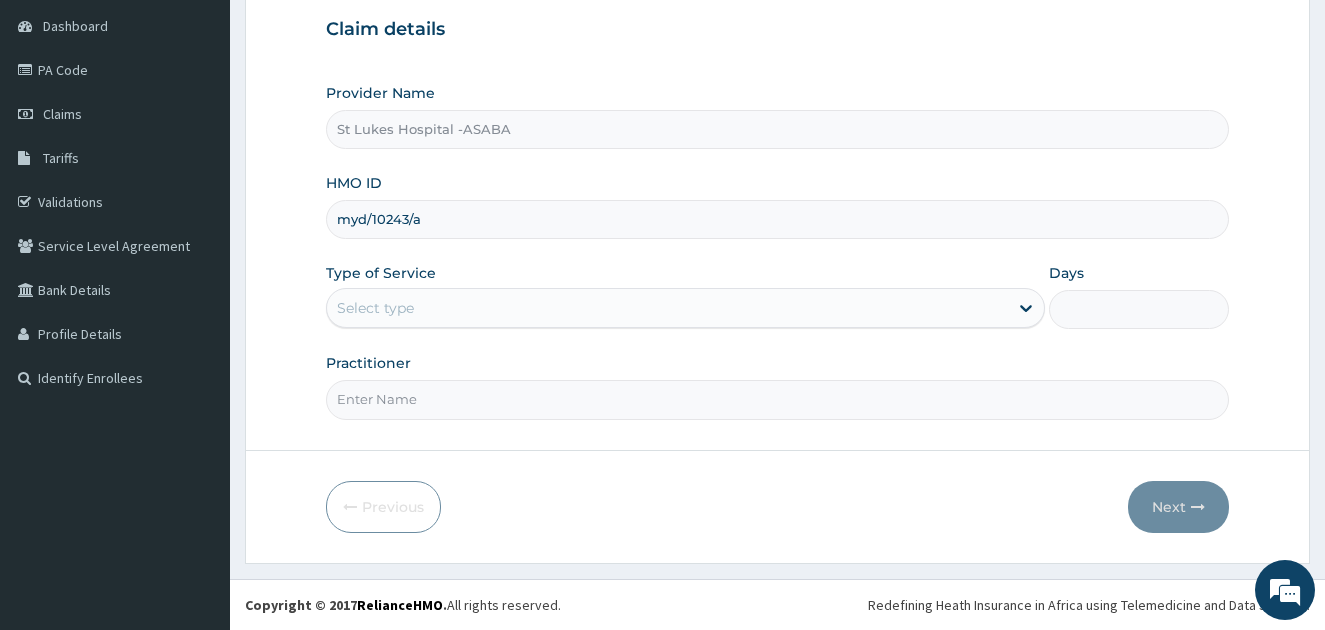 type on "[ID]" 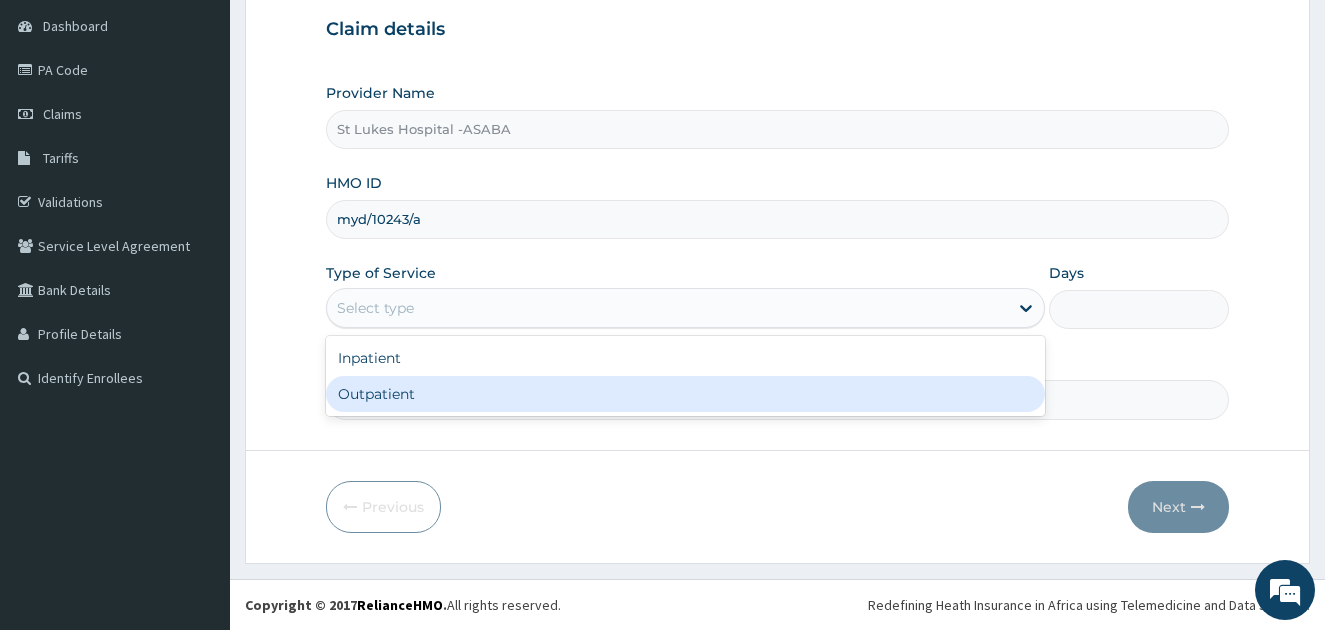 click on "Outpatient" at bounding box center (686, 394) 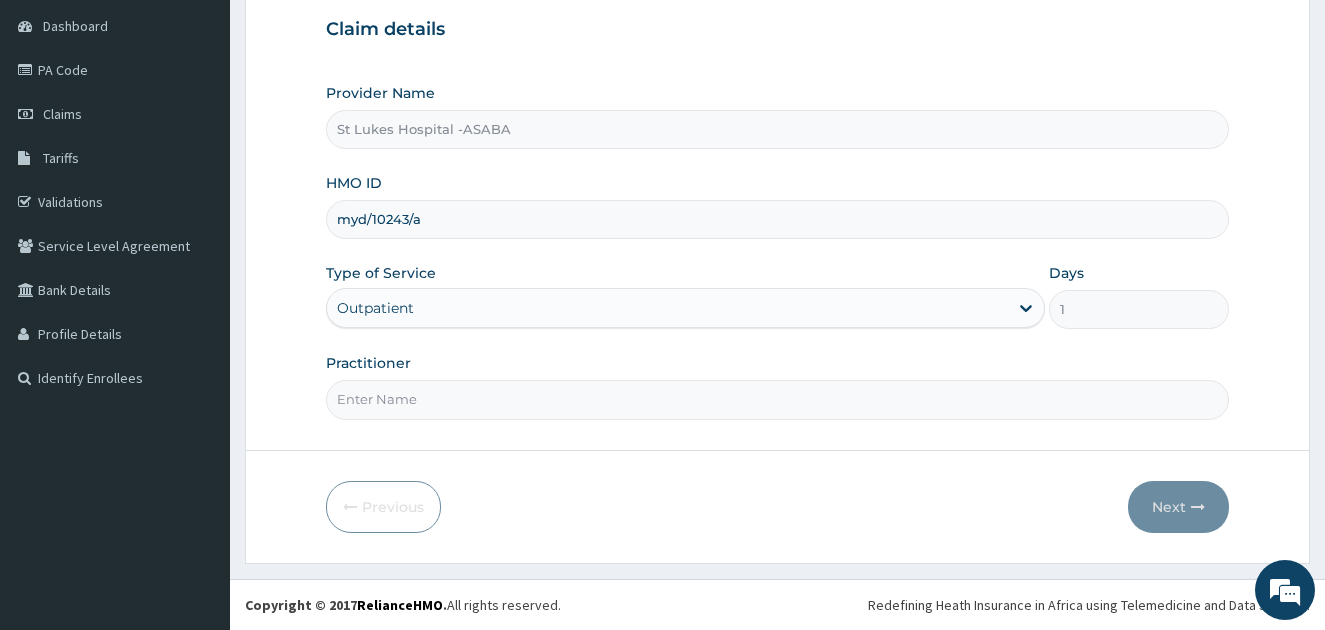 click on "Practitioner" at bounding box center [778, 399] 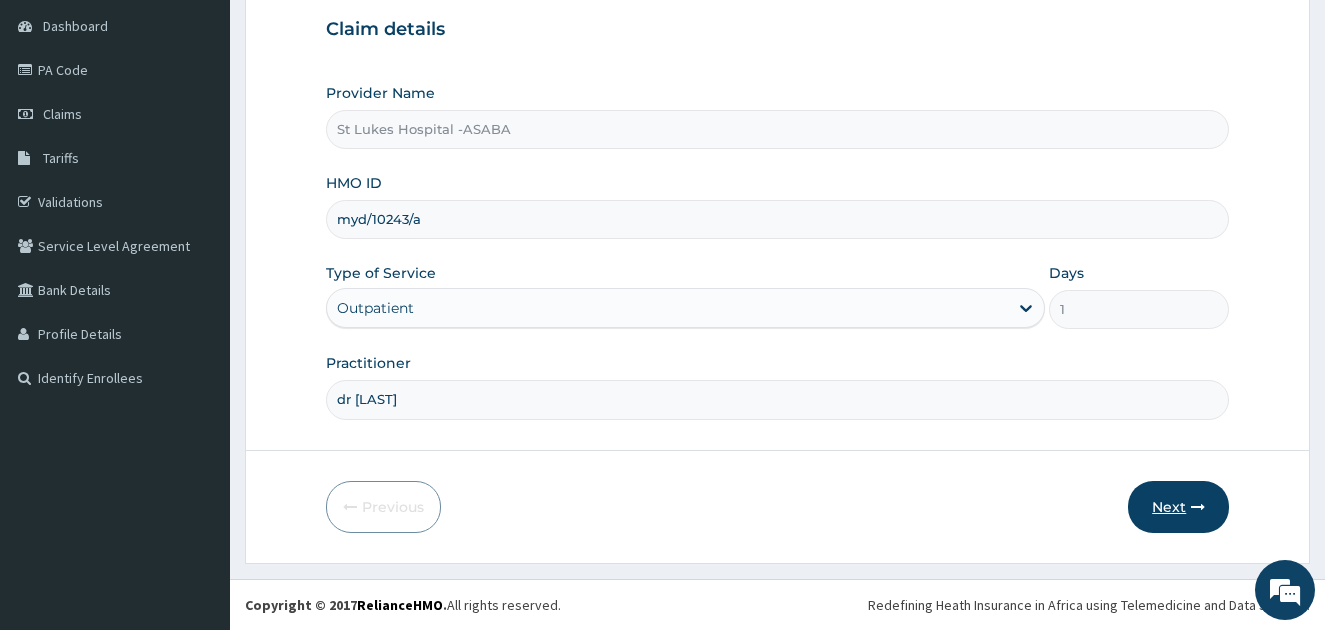 type on "dr [NAME]" 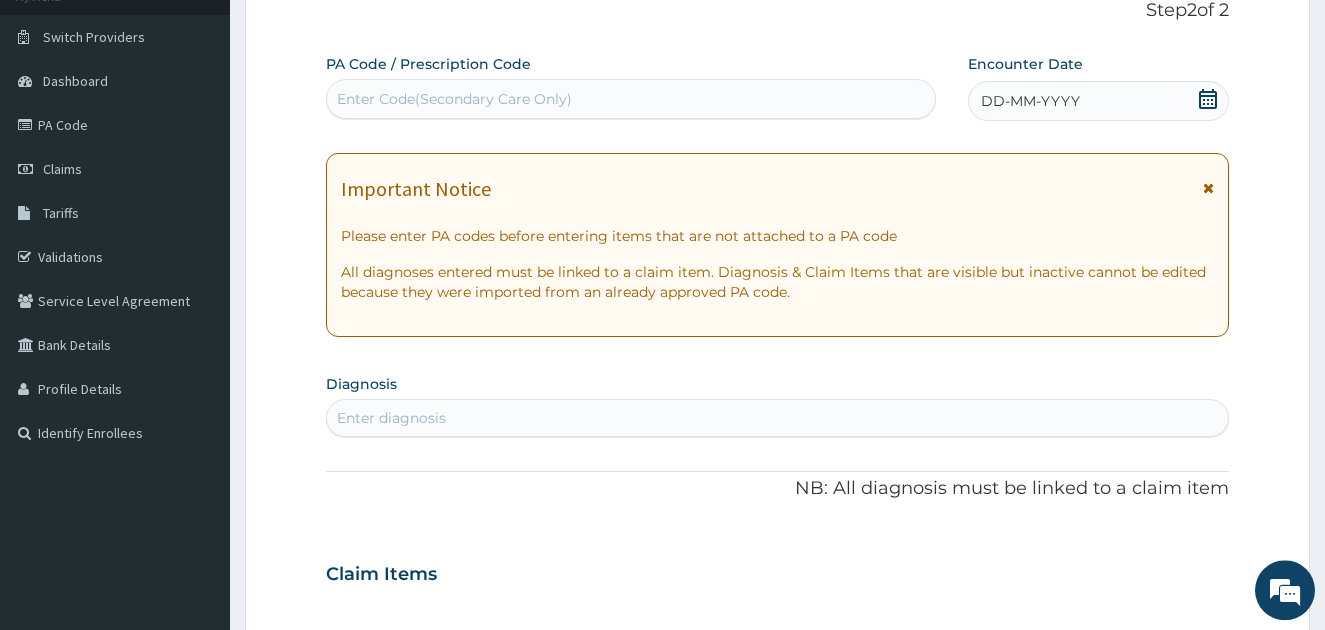 scroll, scrollTop: 48, scrollLeft: 0, axis: vertical 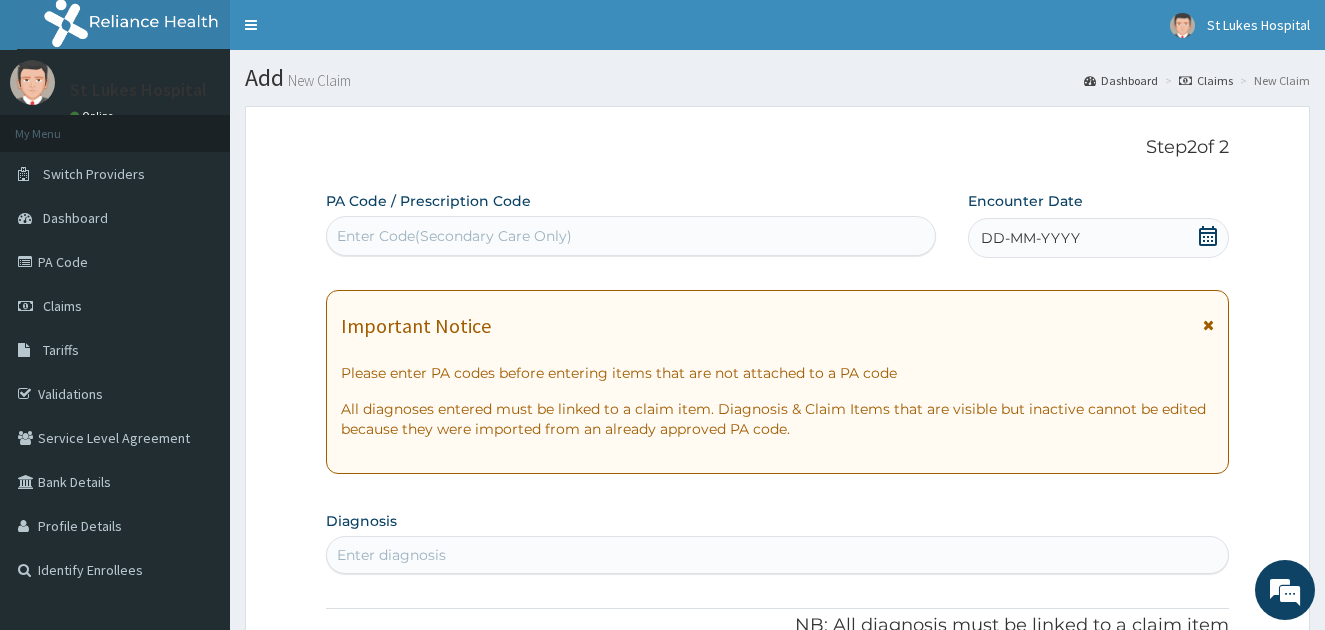 click on "Enter Code(Secondary Care Only)" at bounding box center [454, 236] 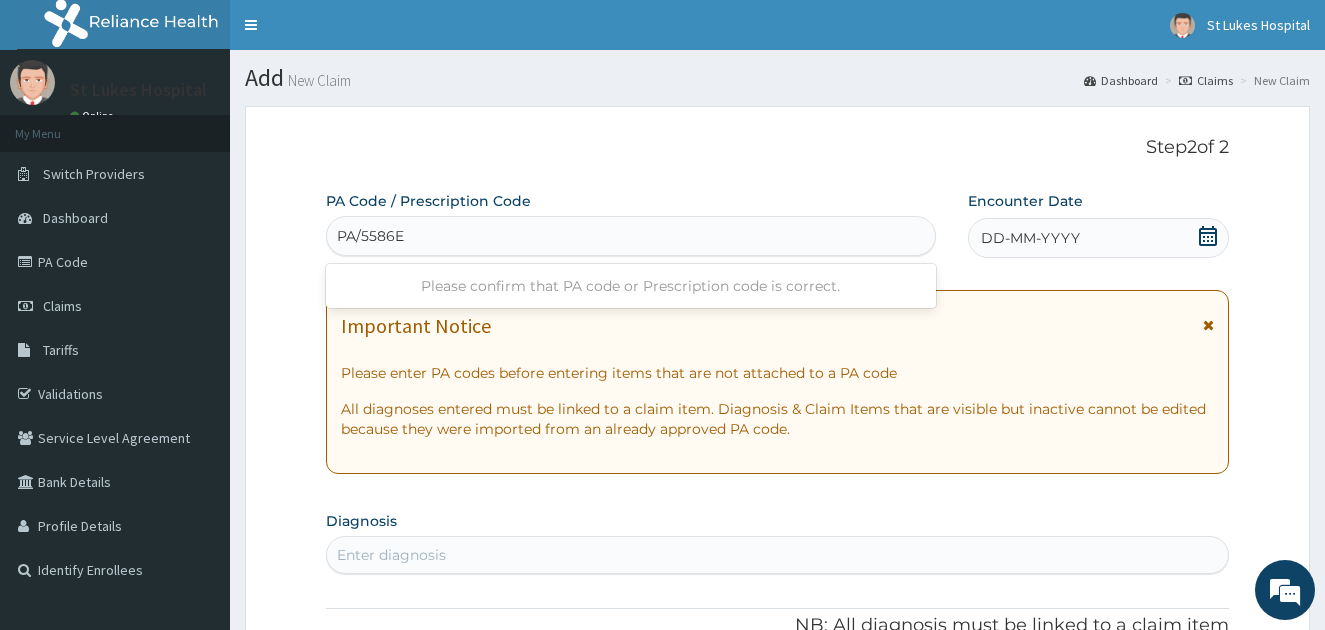 type on "PA/5586E2" 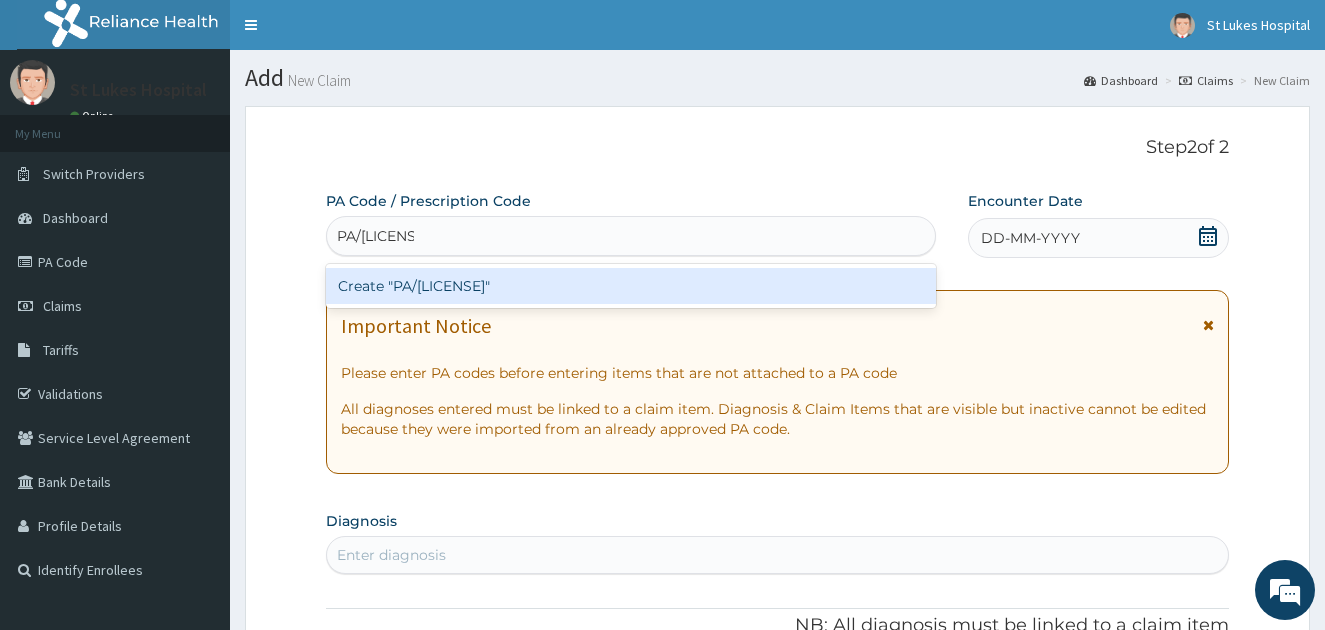 click on "Create "PA/5586E2"" at bounding box center [631, 286] 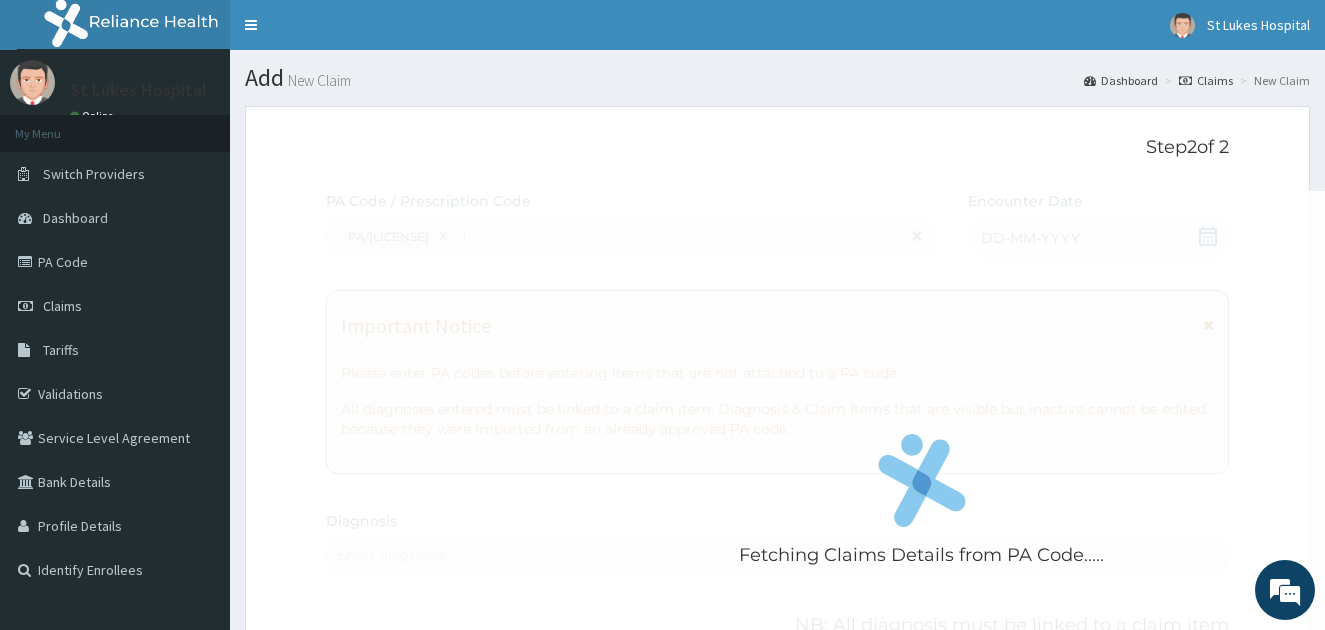 type 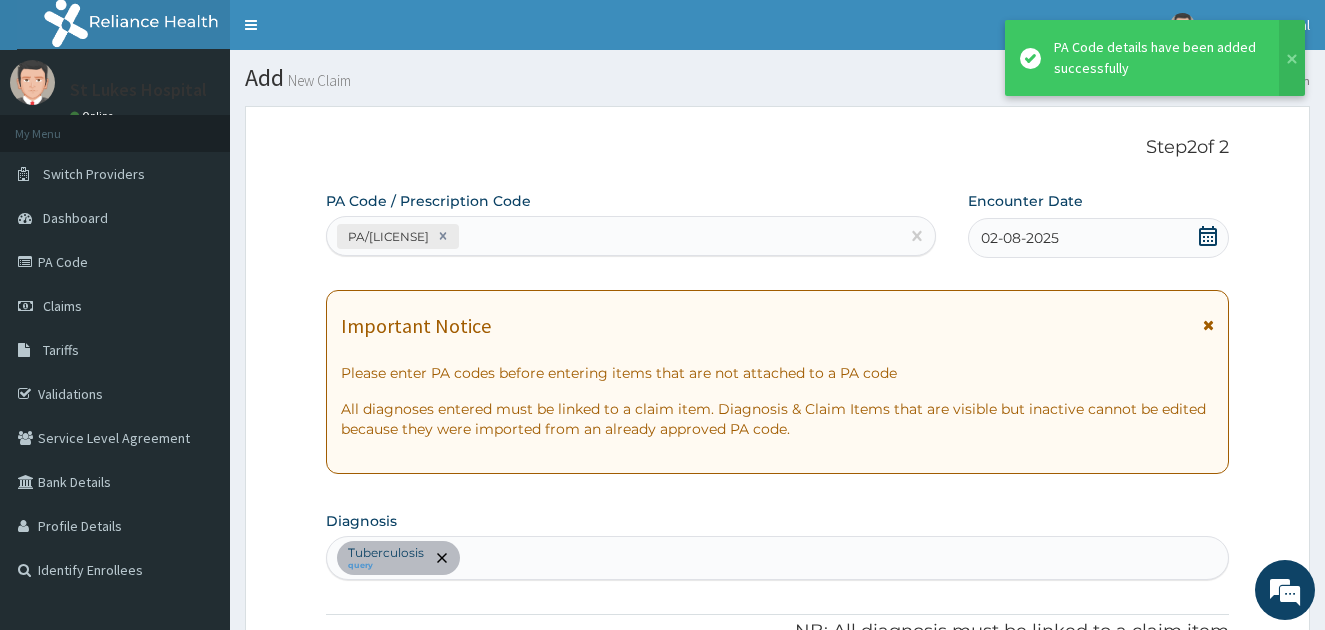 scroll, scrollTop: 517, scrollLeft: 0, axis: vertical 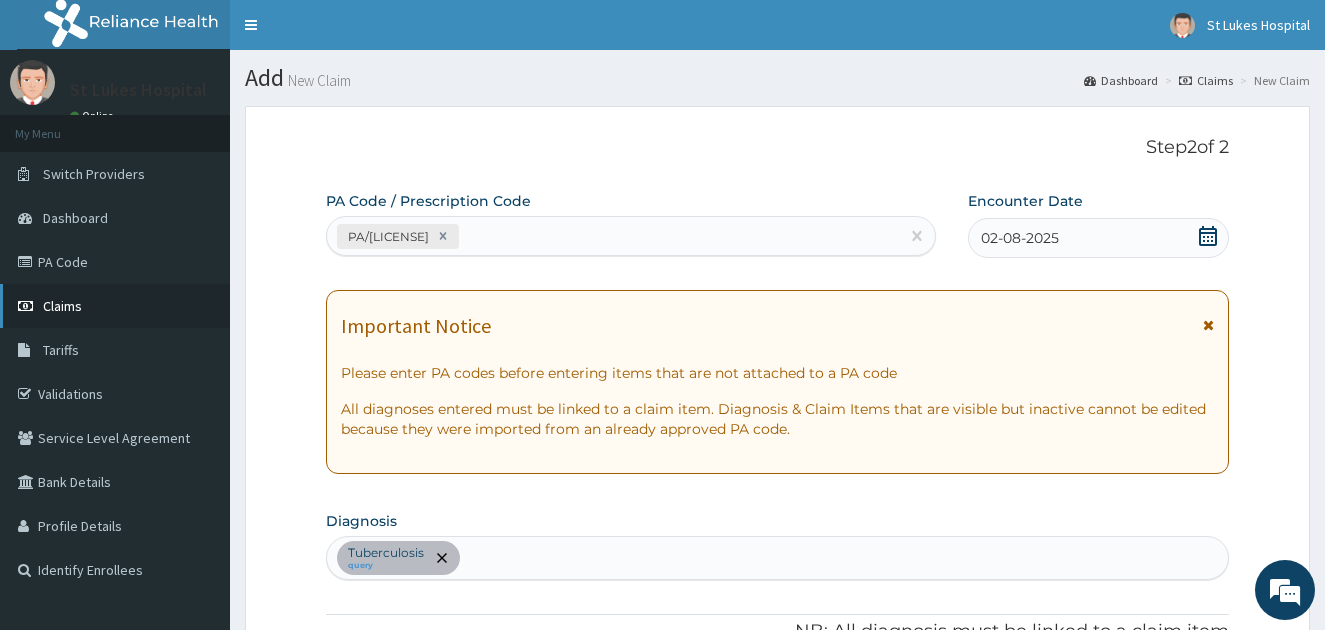 click on "Claims" at bounding box center [115, 306] 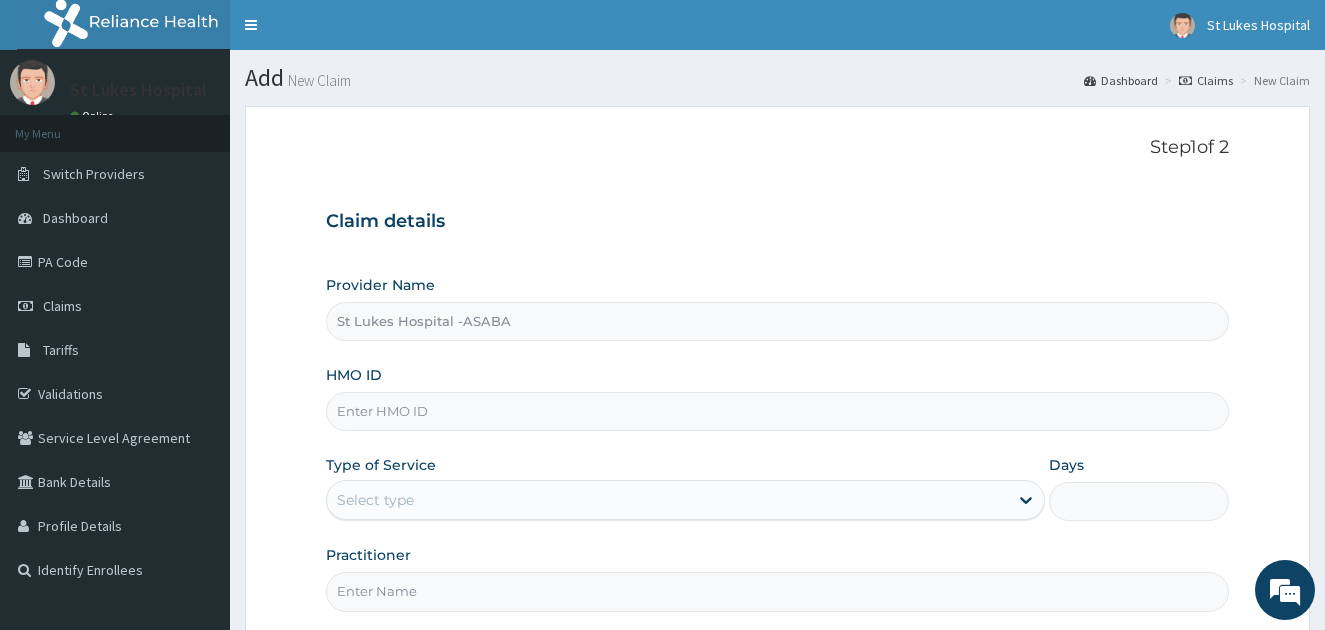 scroll, scrollTop: 0, scrollLeft: 0, axis: both 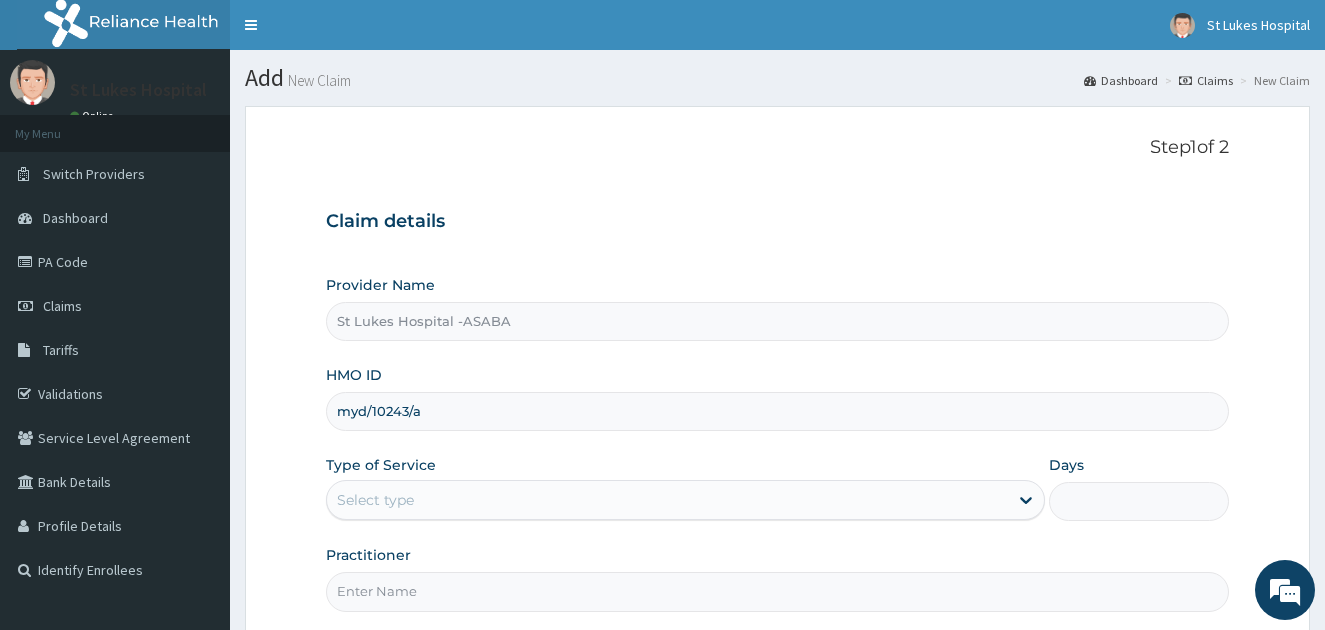 type on "[ID]" 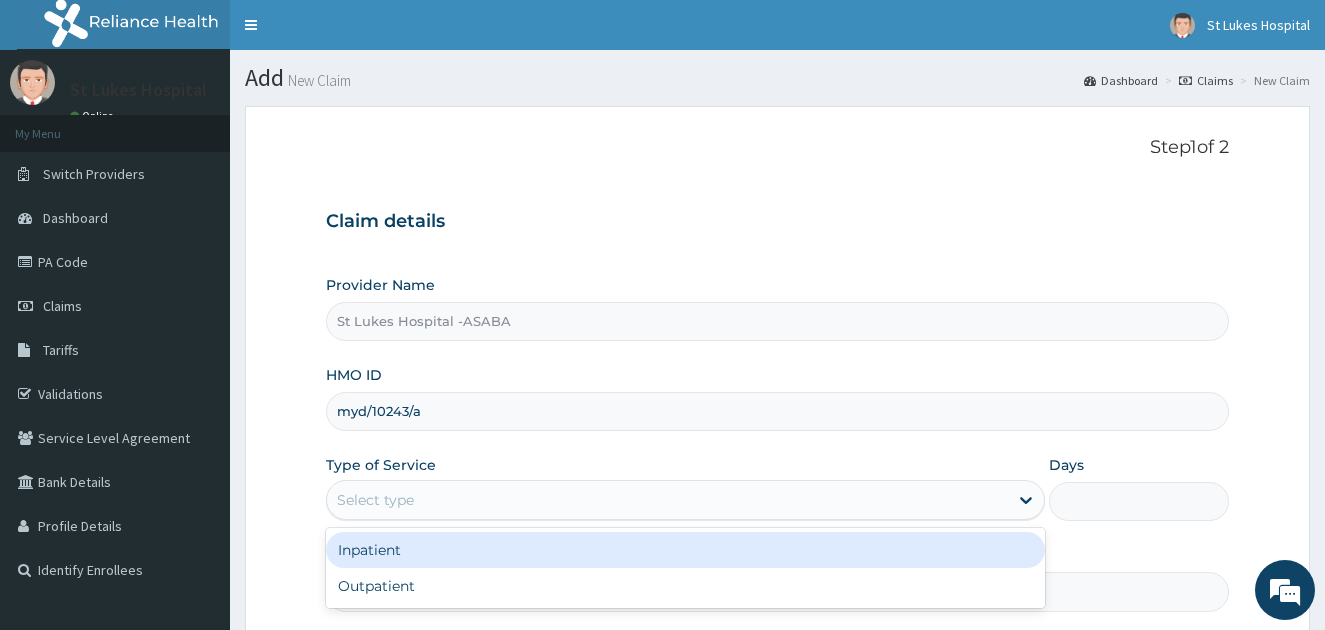 click on "Select type" at bounding box center [668, 500] 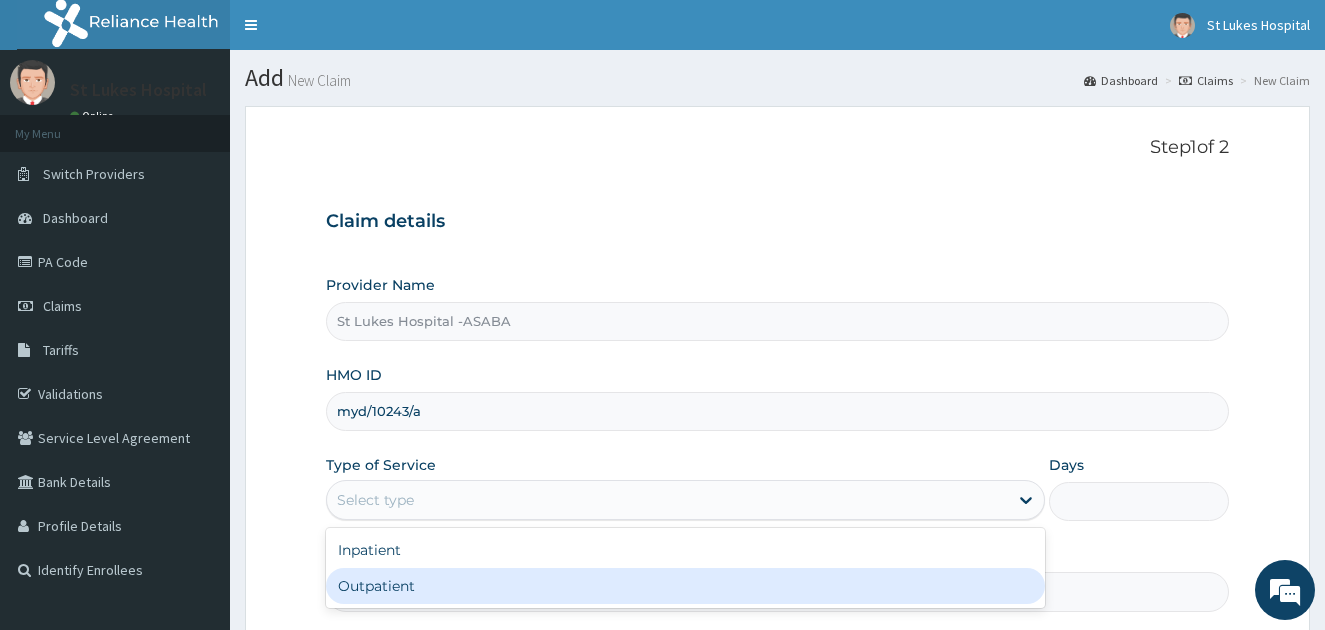 click on "Outpatient" at bounding box center (686, 586) 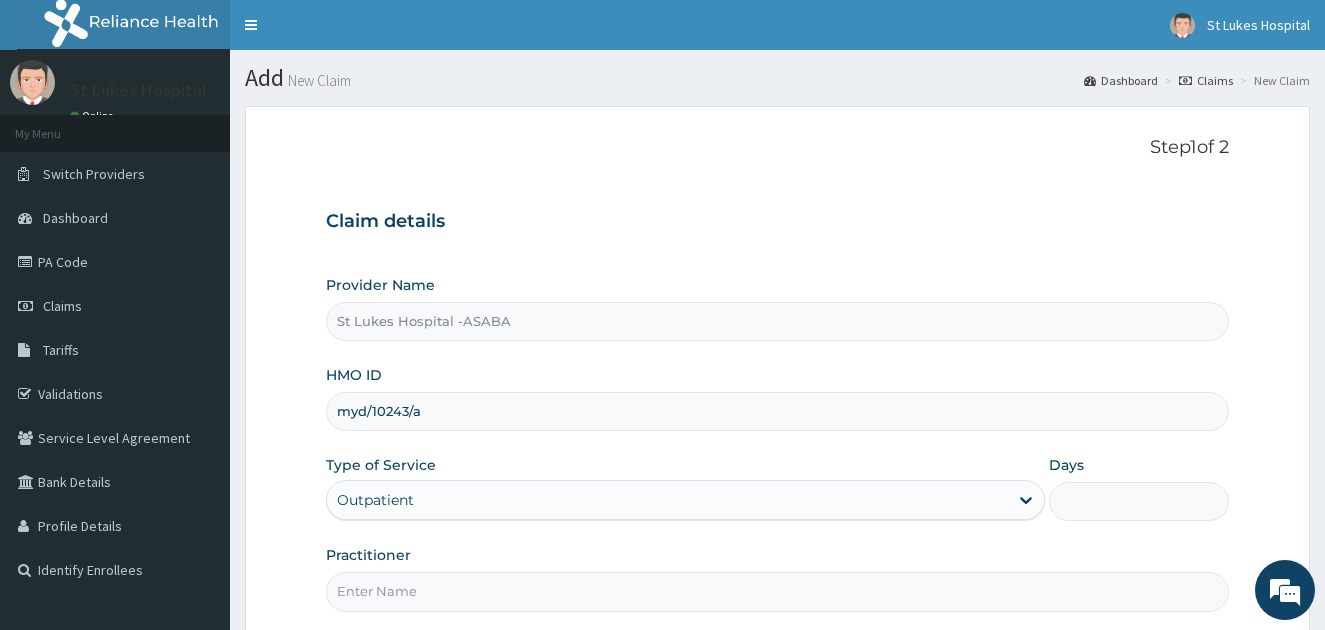 type on "1" 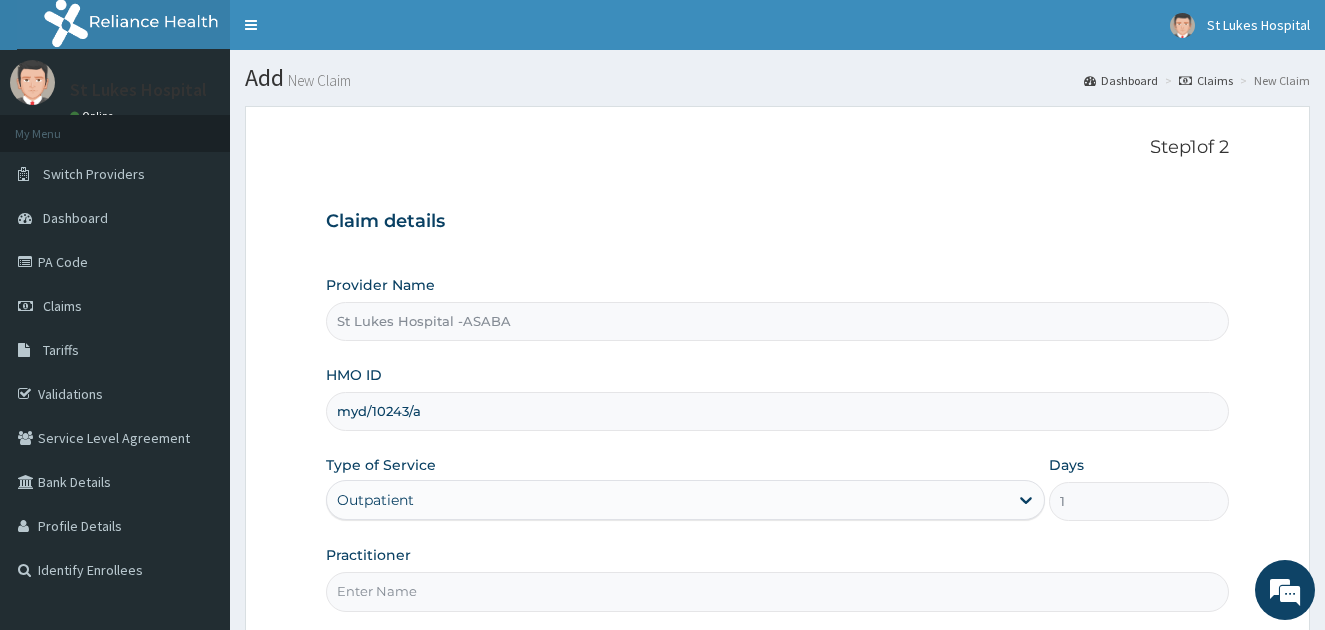 click on "Practitioner" at bounding box center (778, 591) 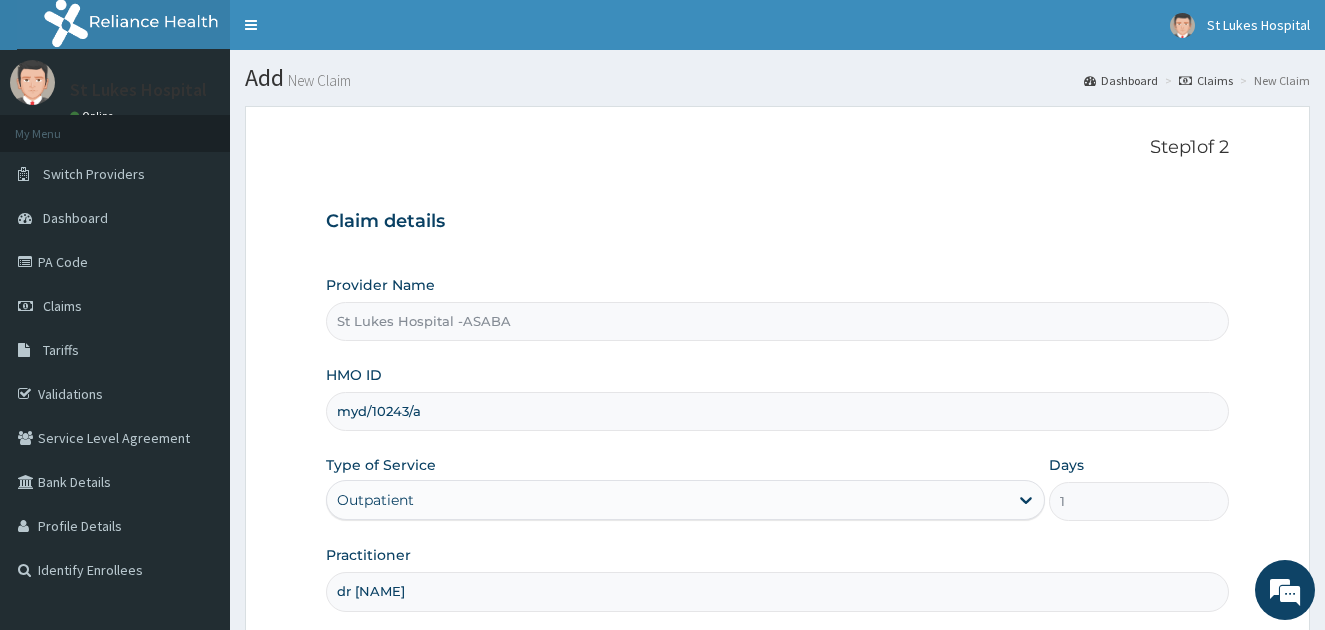 type on "dr [NAME]" 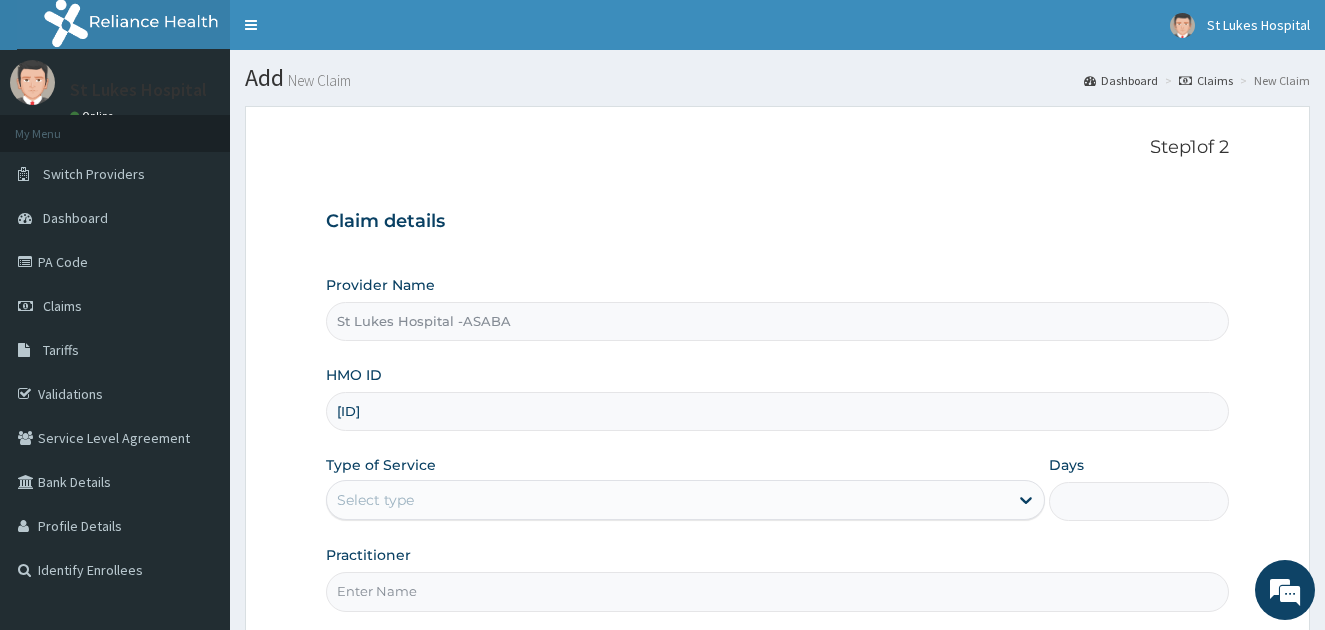 scroll, scrollTop: 0, scrollLeft: 0, axis: both 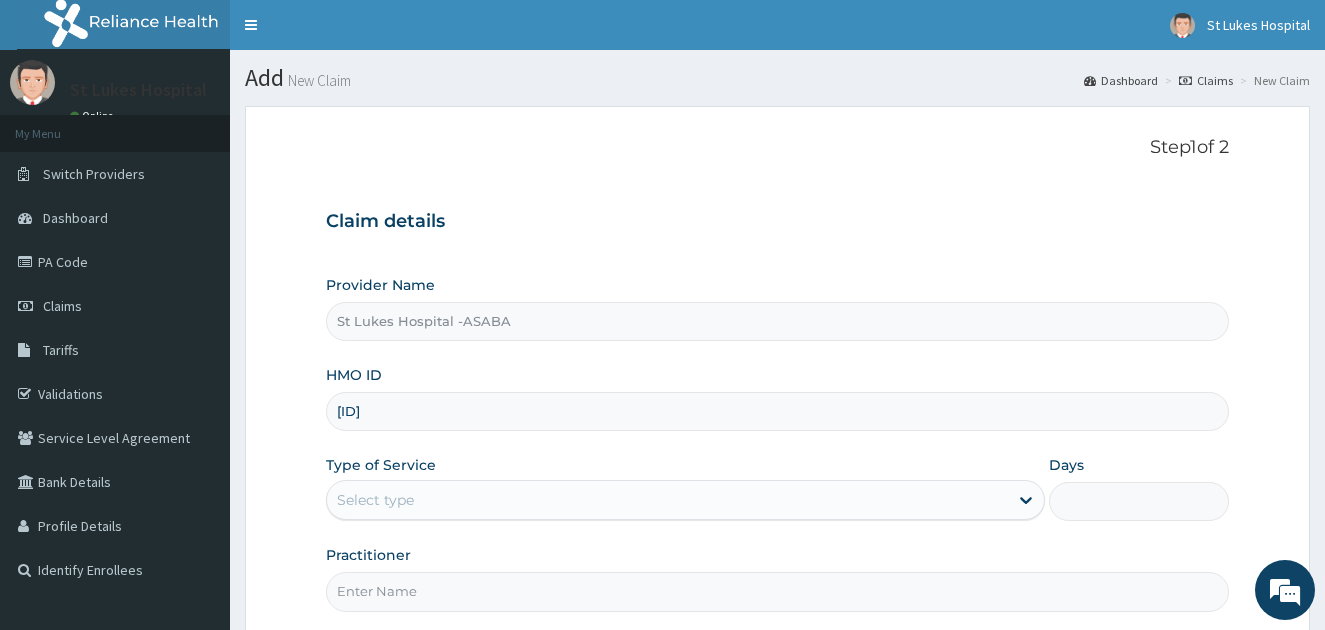 click on "Select type" at bounding box center [668, 500] 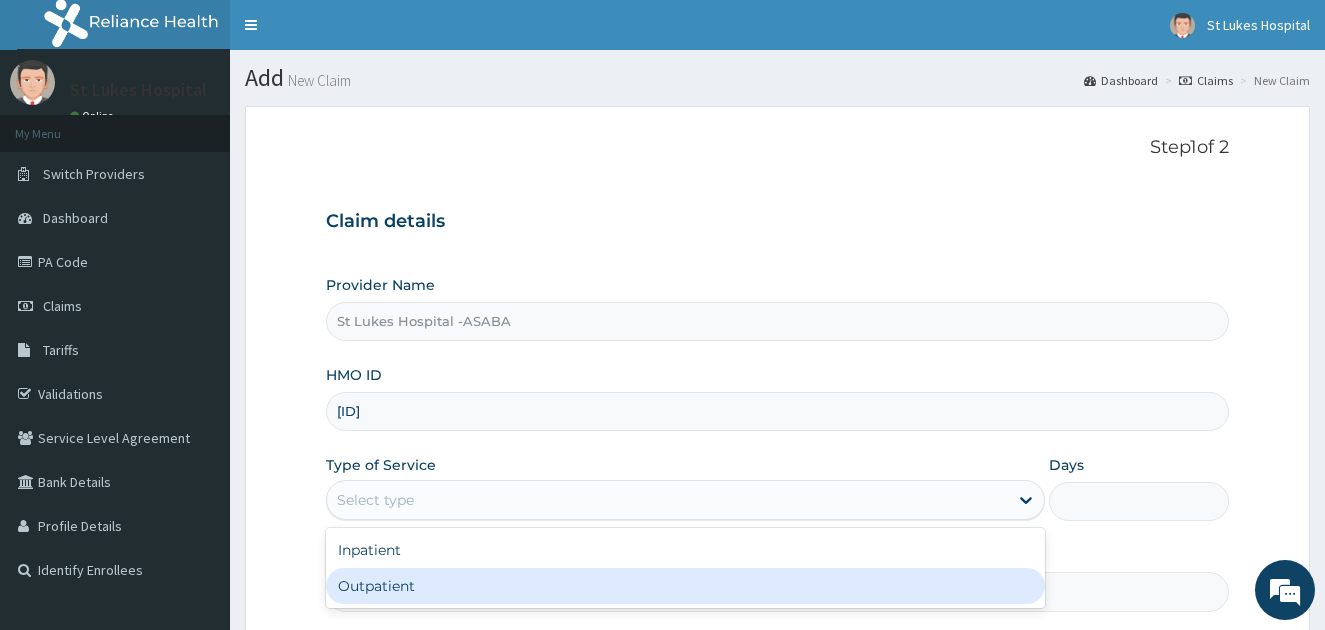click on "Outpatient" at bounding box center [686, 586] 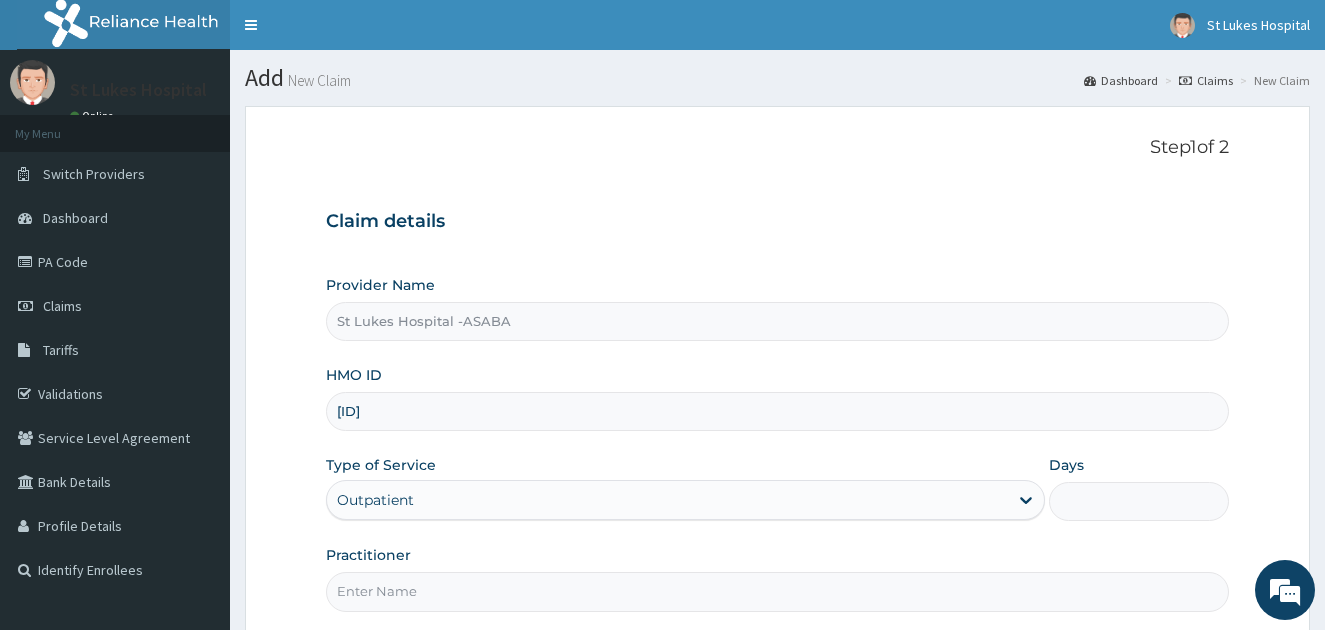 type on "1" 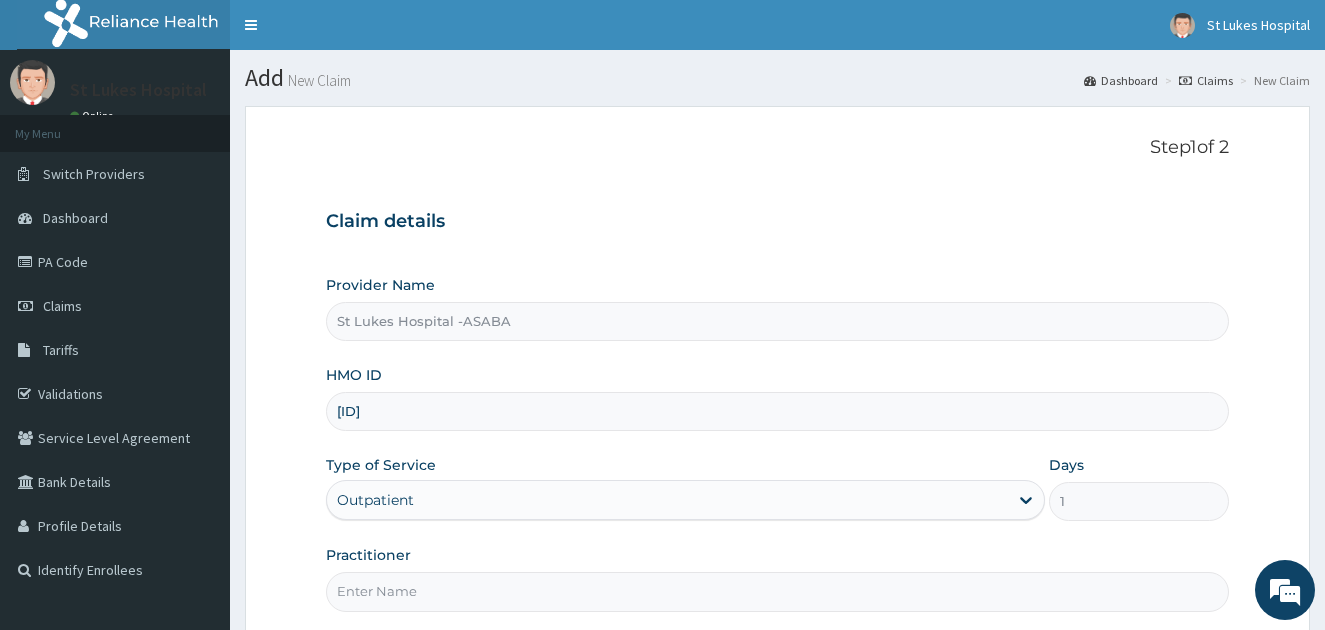 click on "Practitioner" at bounding box center [778, 591] 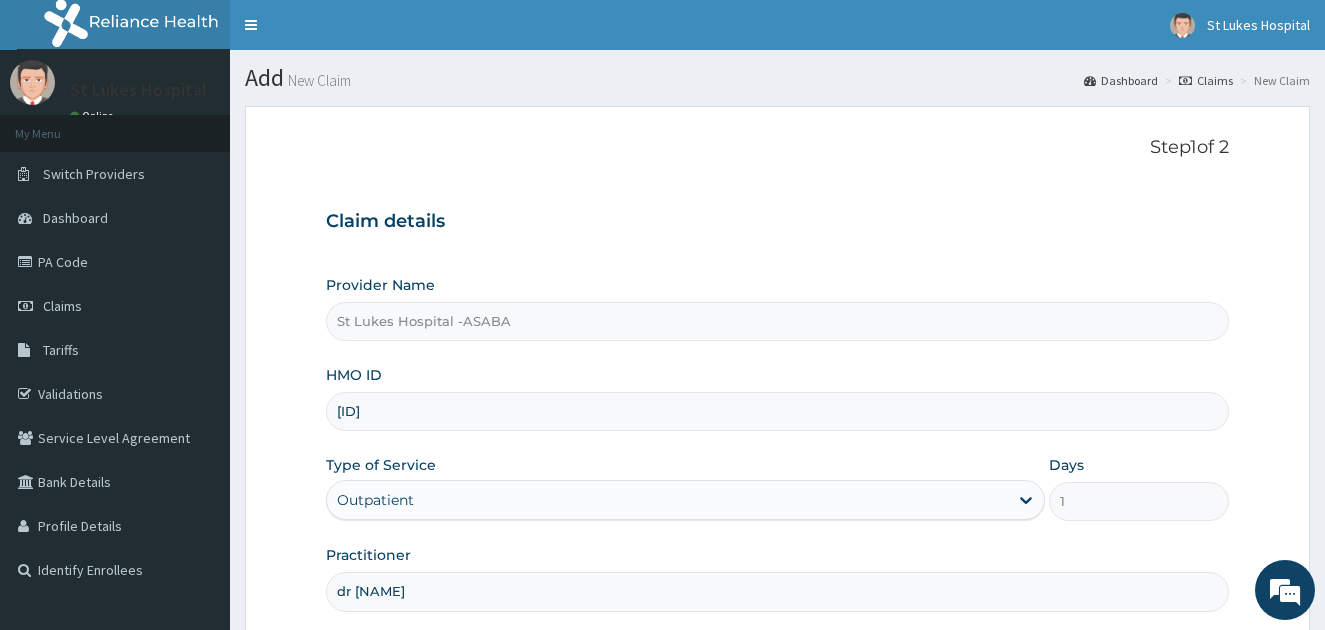 scroll, scrollTop: 0, scrollLeft: 0, axis: both 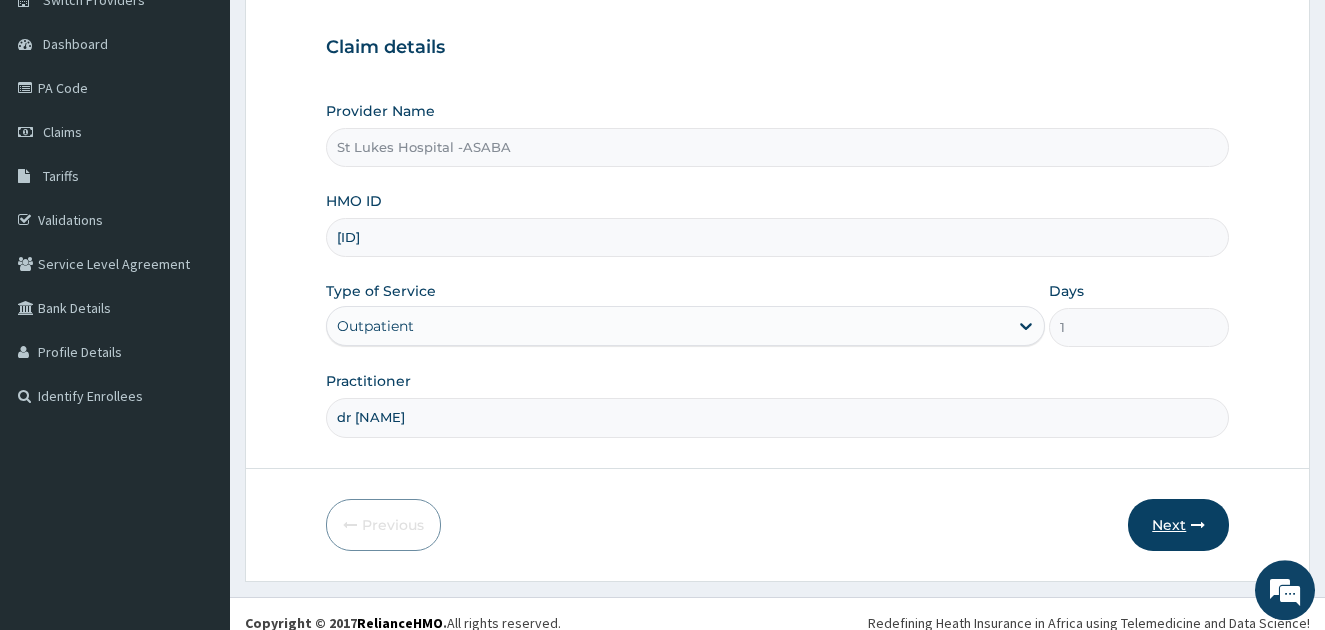 type on "dr chibuike" 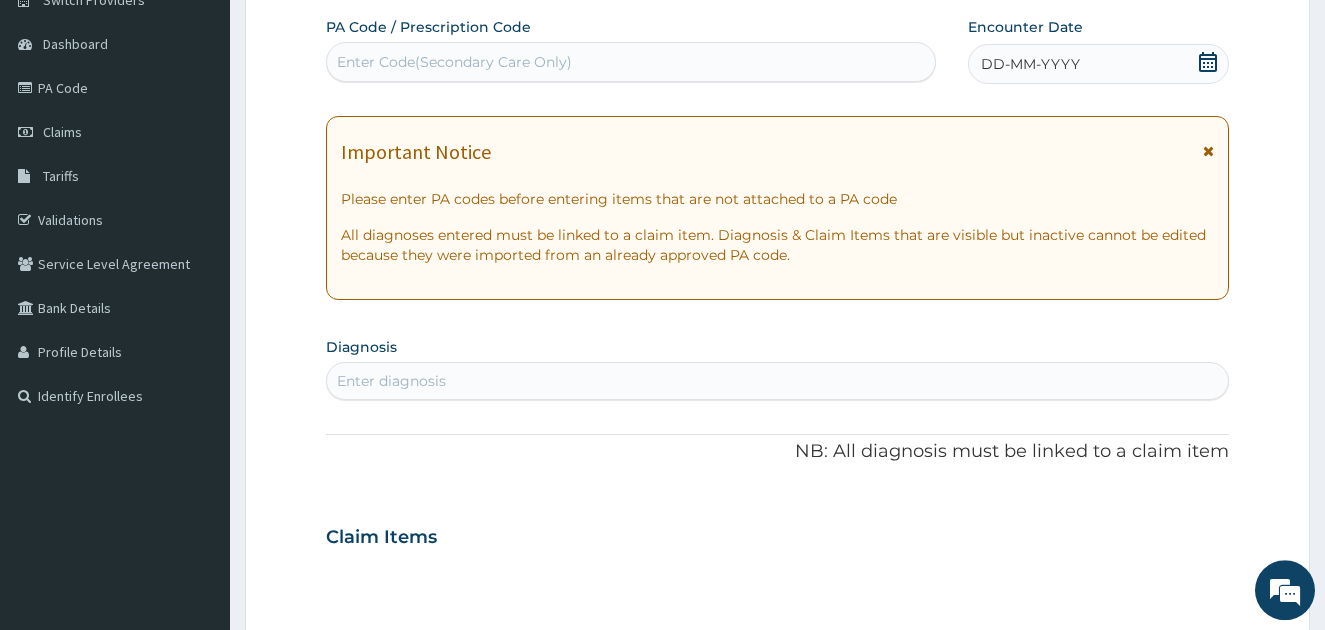 click on "Enter Code(Secondary Care Only)" at bounding box center (631, 62) 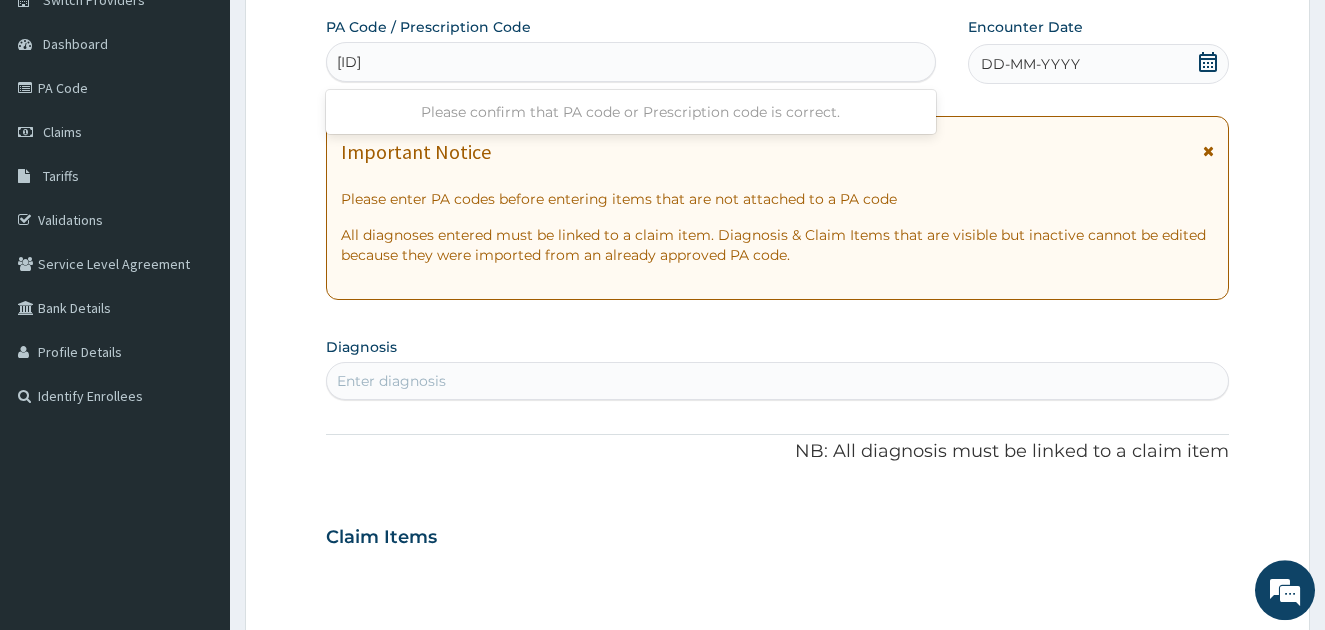 type on "PA/A209CF" 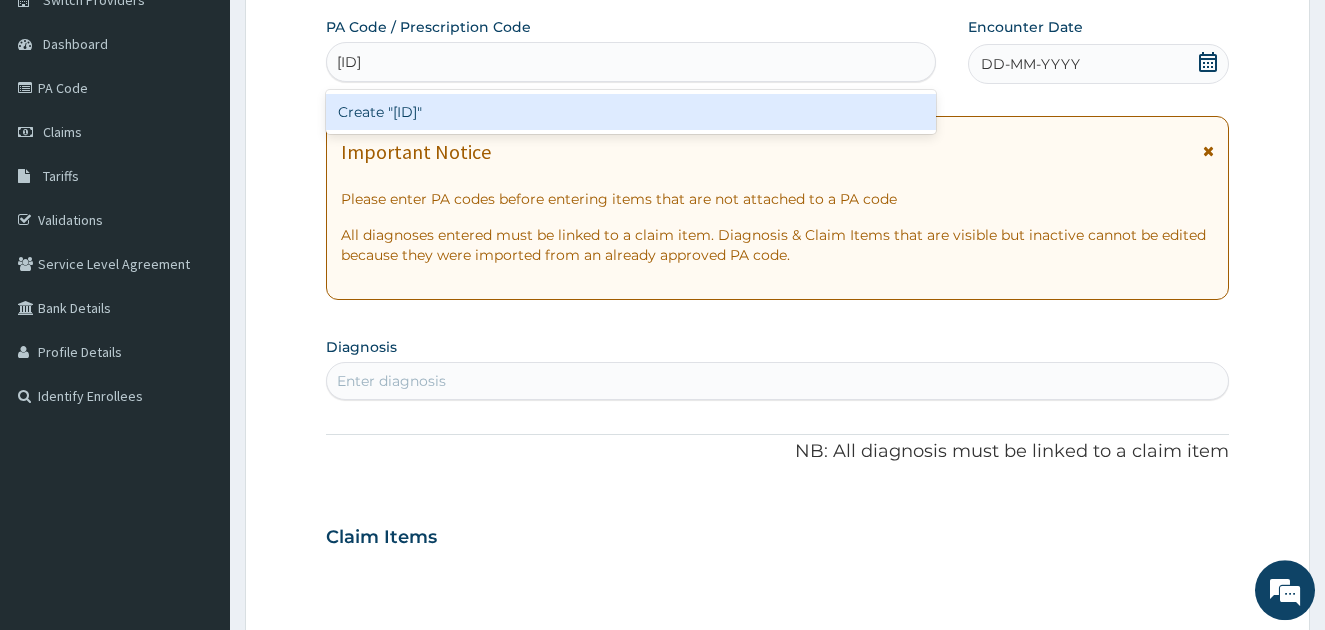click on "Create "PA/A209CF"" at bounding box center (631, 112) 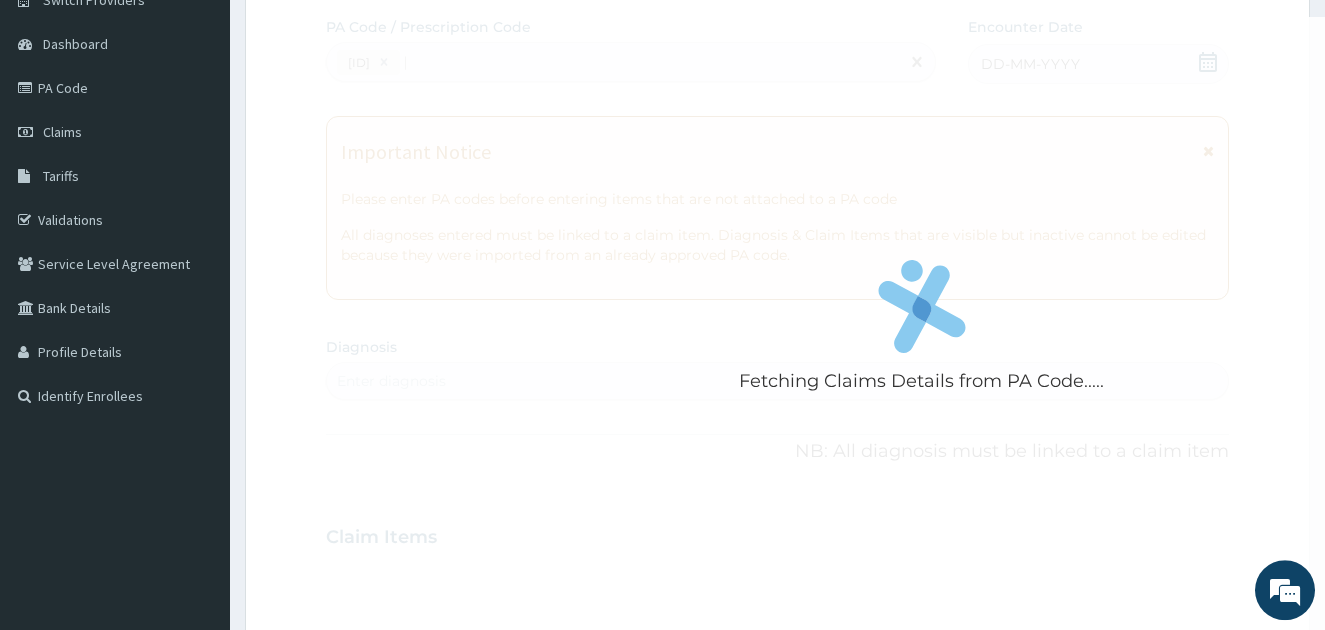 type 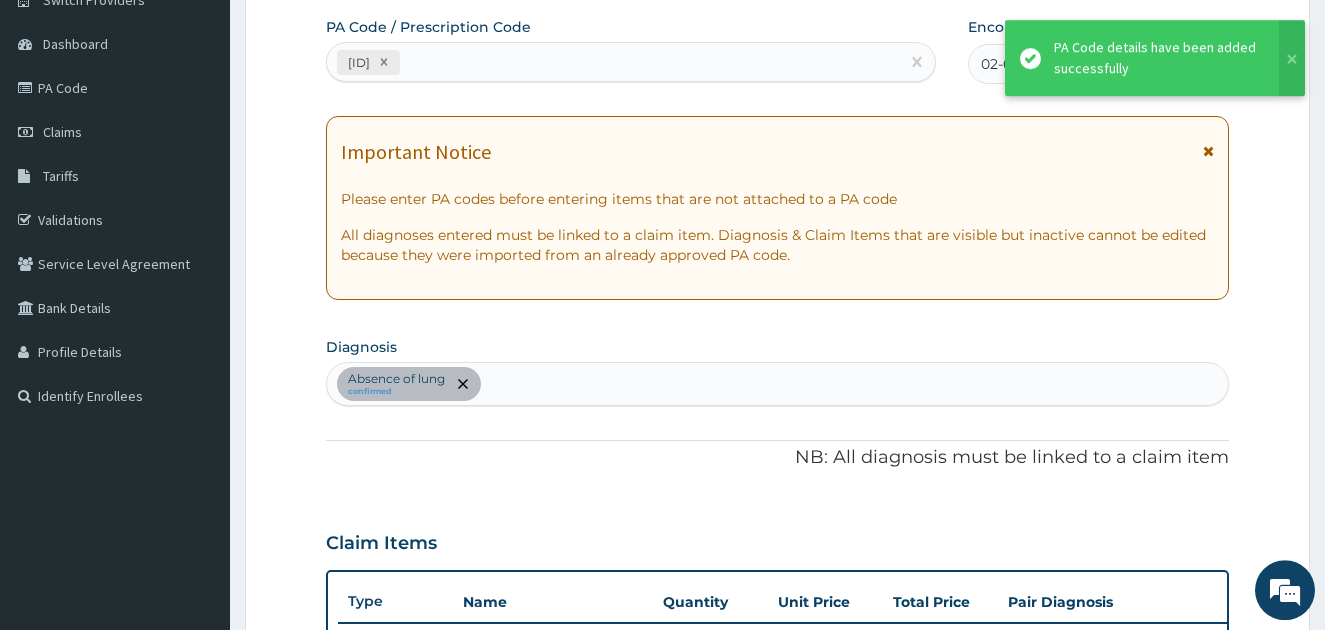 scroll, scrollTop: 517, scrollLeft: 0, axis: vertical 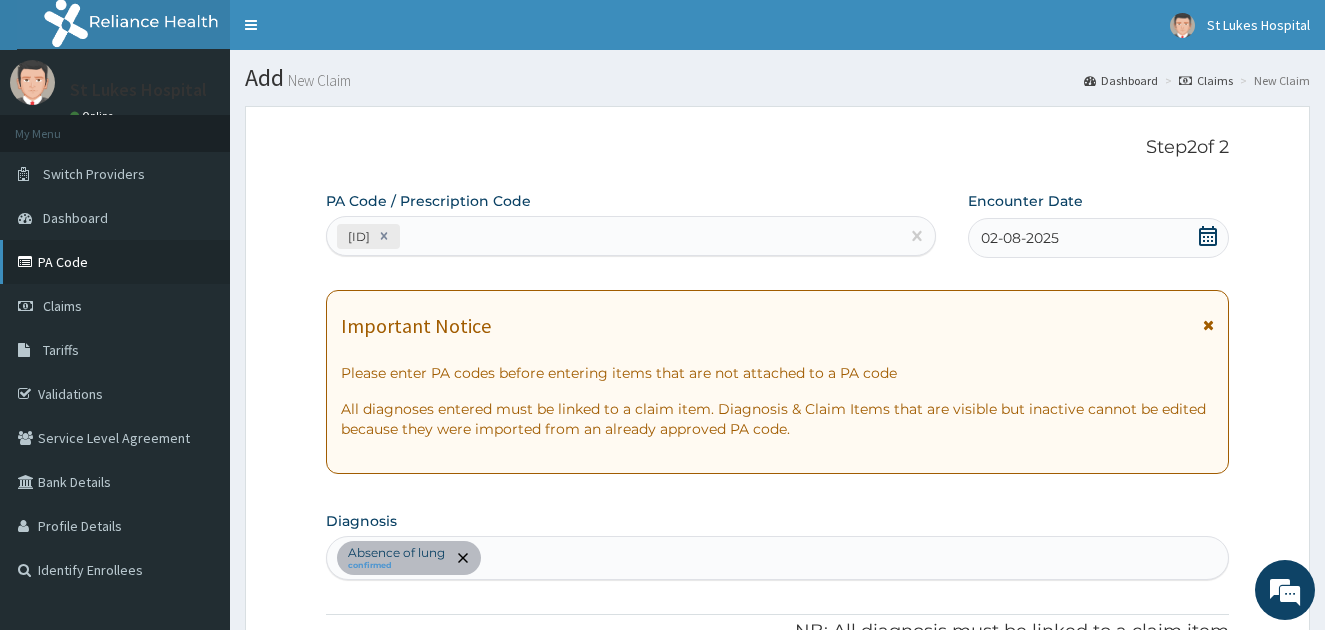 click on "PA Code" at bounding box center (115, 262) 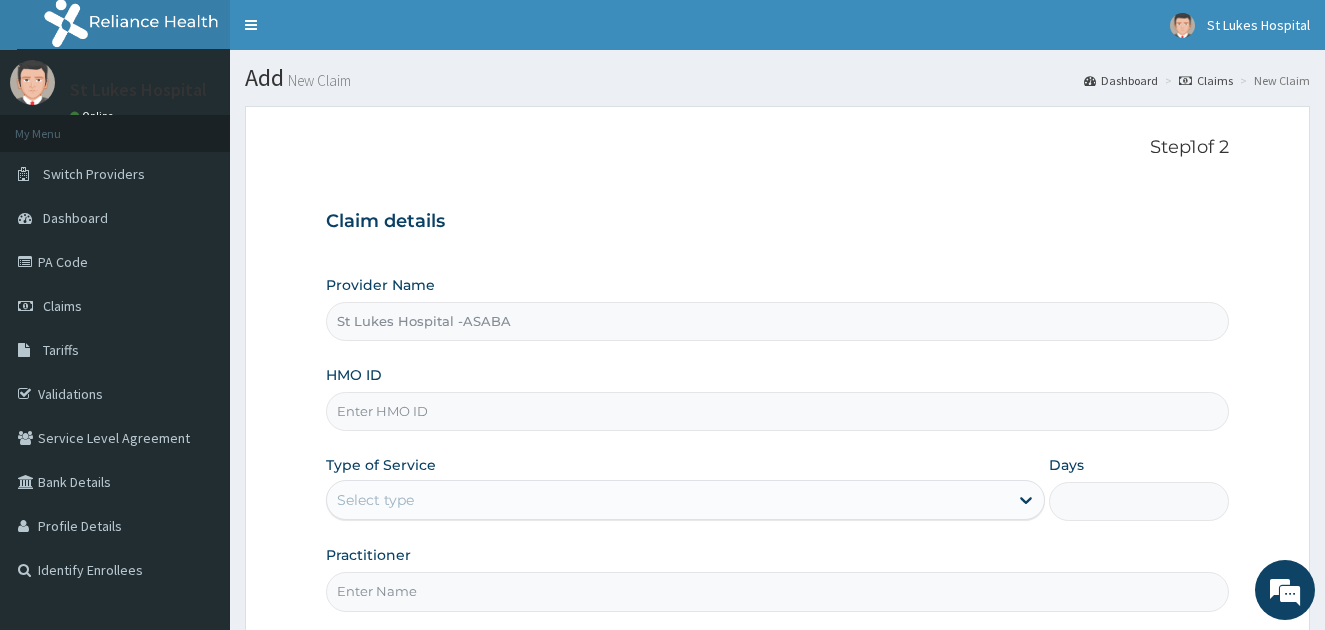 scroll, scrollTop: 0, scrollLeft: 0, axis: both 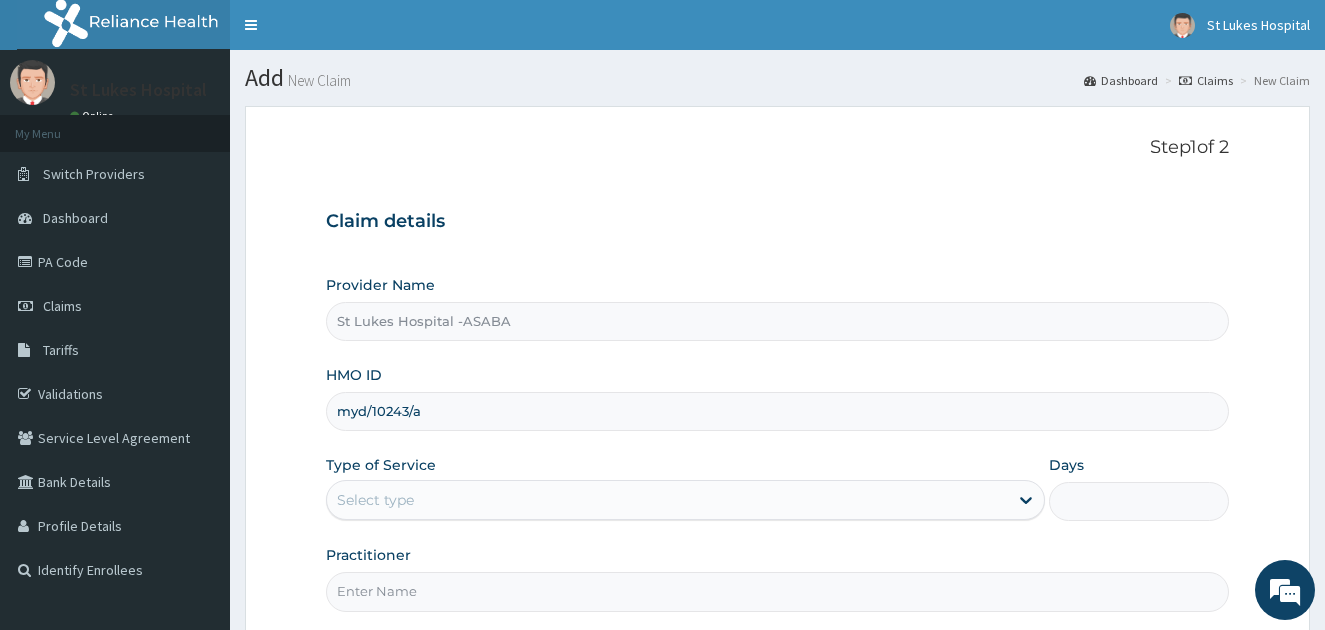 type on "myd/10243/a" 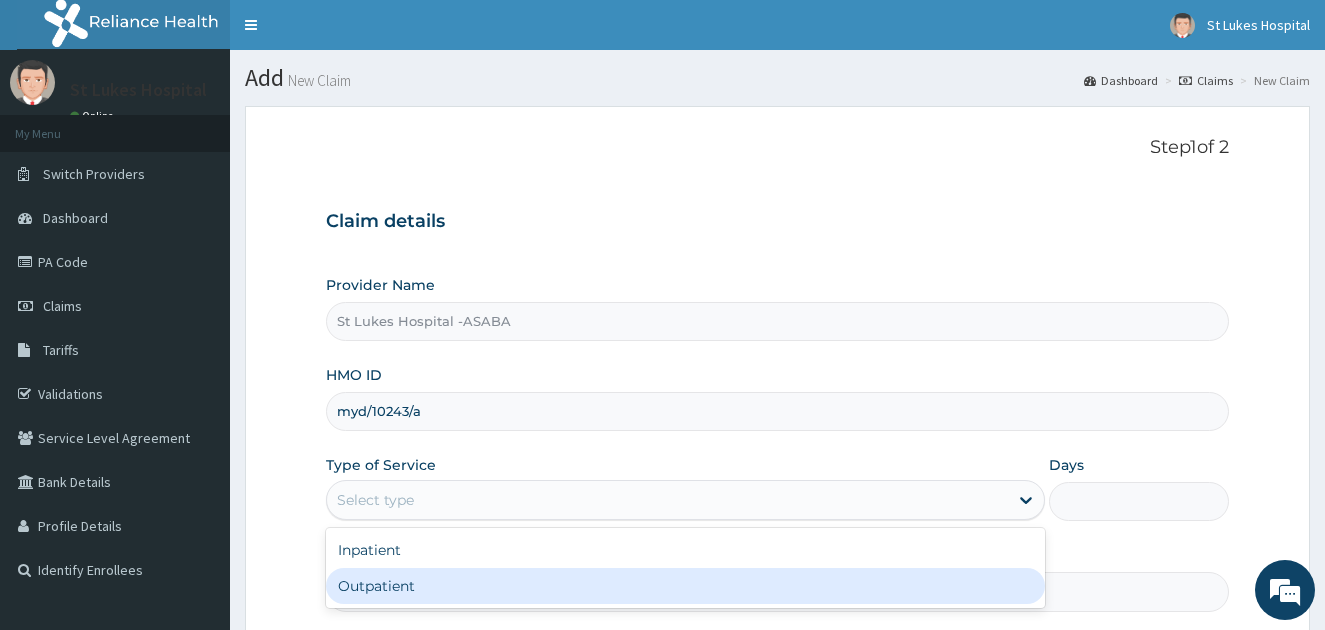 click on "Outpatient" at bounding box center [686, 586] 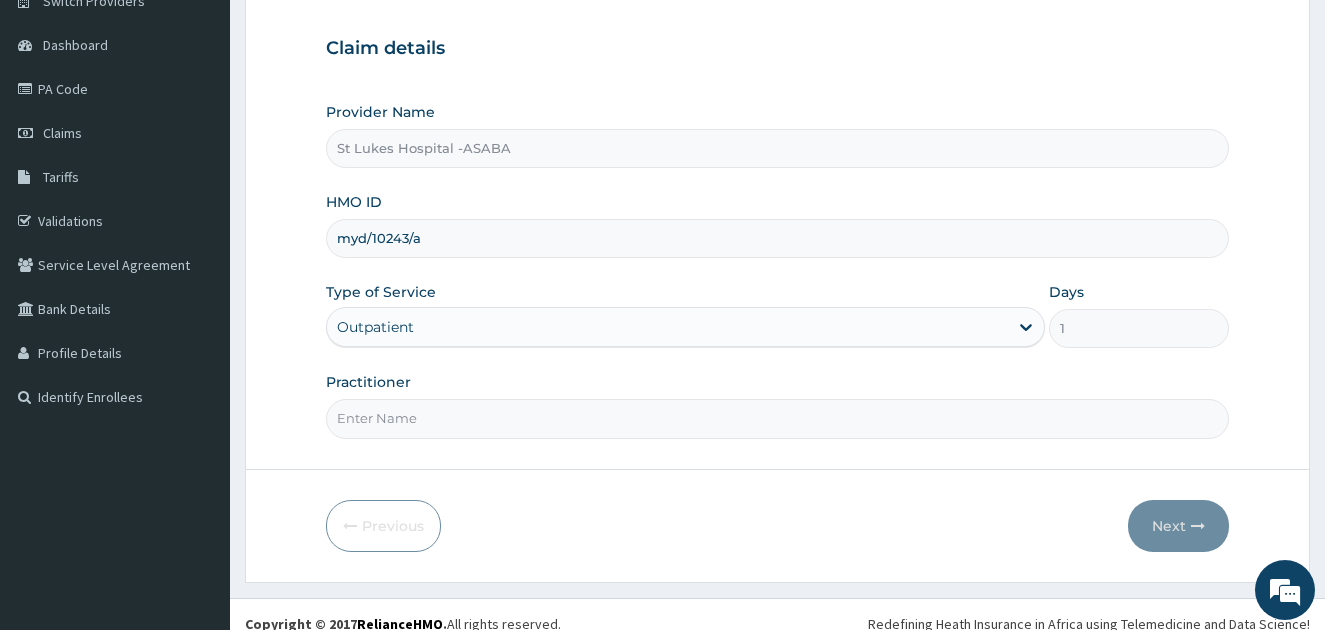 scroll, scrollTop: 192, scrollLeft: 0, axis: vertical 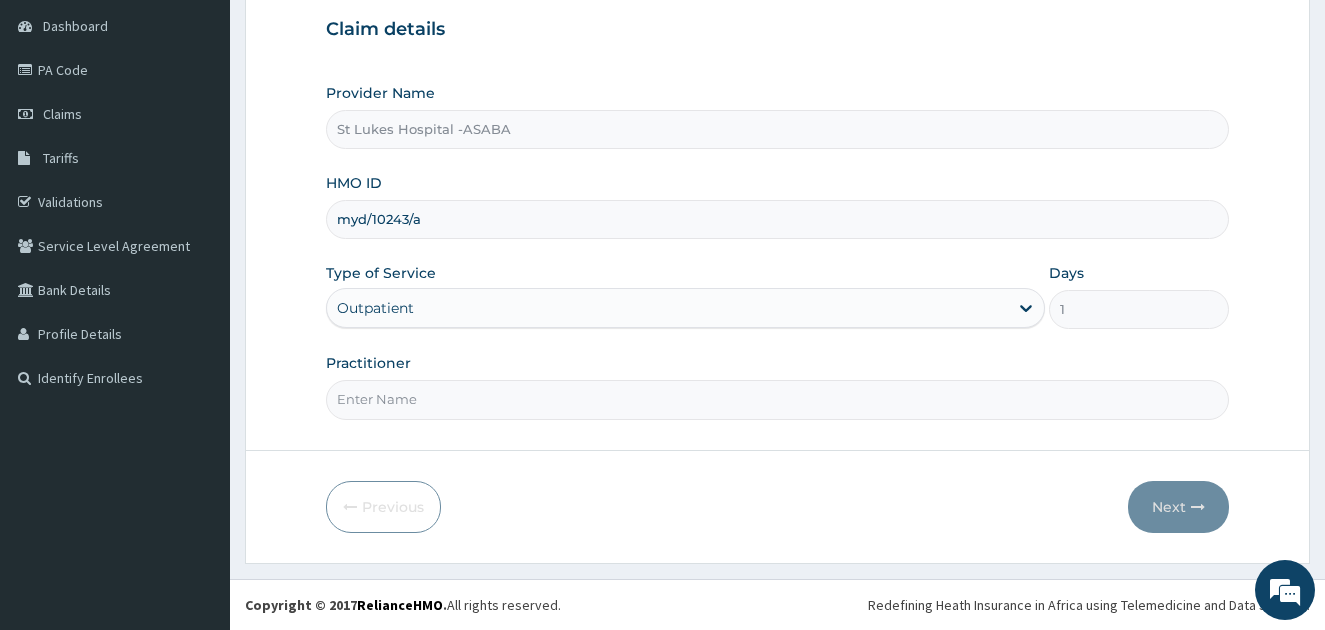 click on "Practitioner" at bounding box center [778, 399] 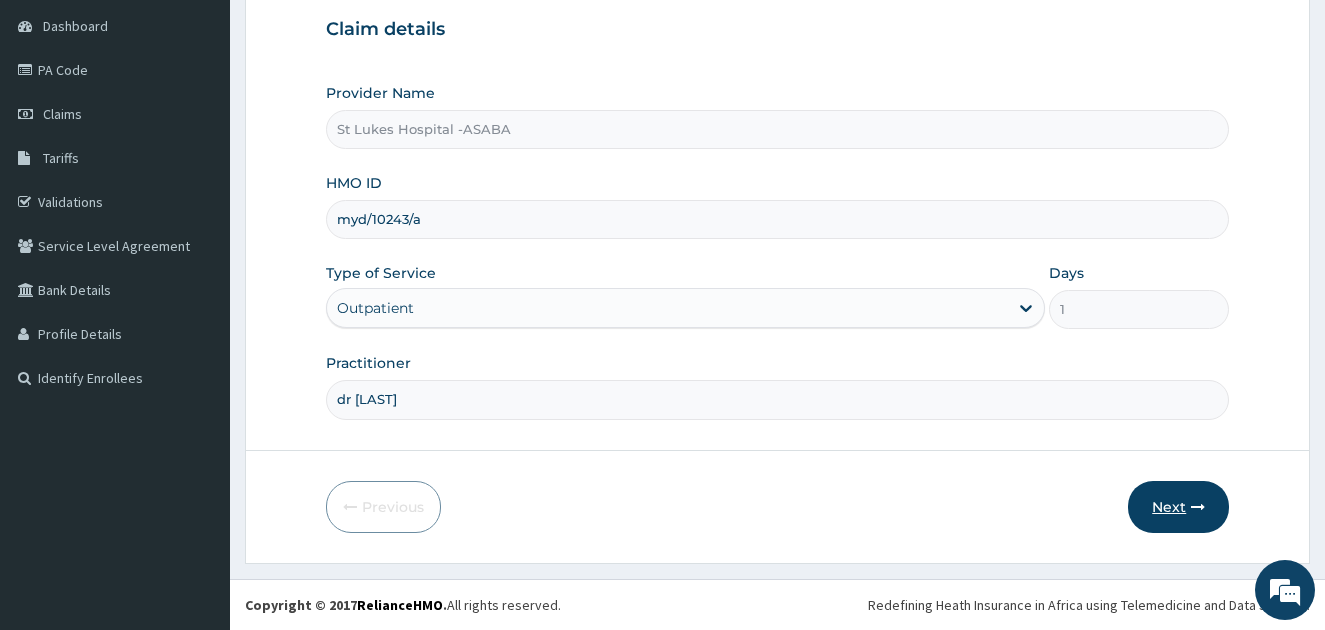 type on "dr [LAST]" 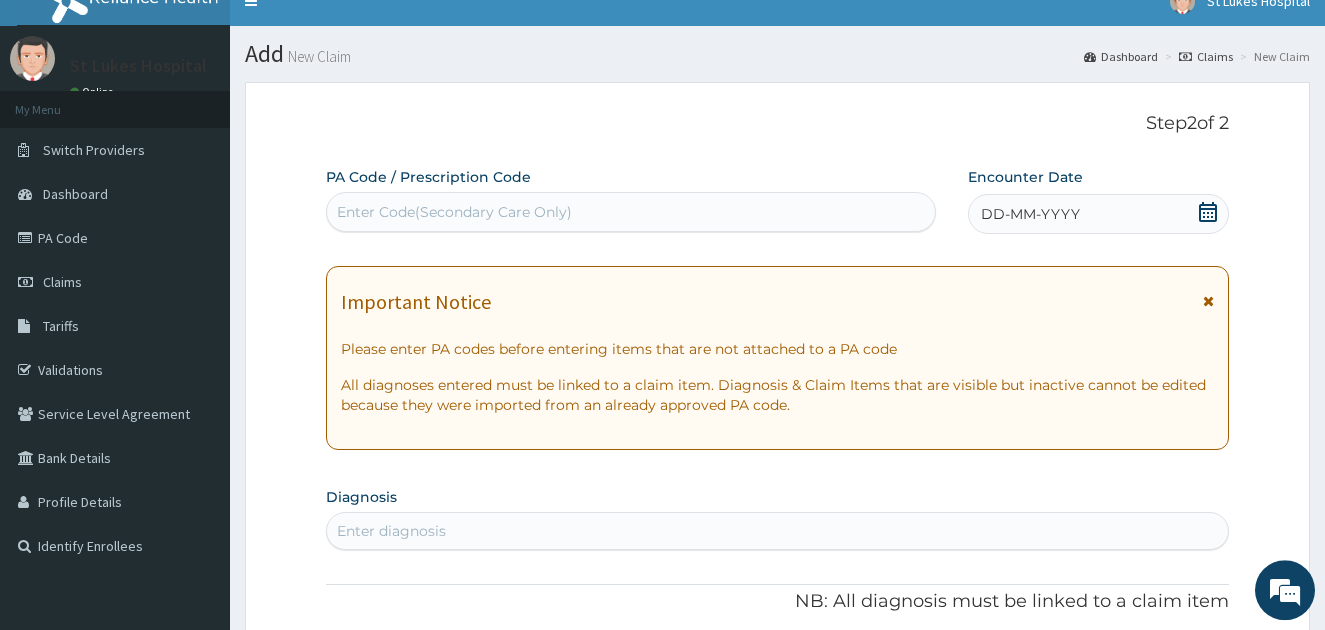 scroll, scrollTop: 0, scrollLeft: 0, axis: both 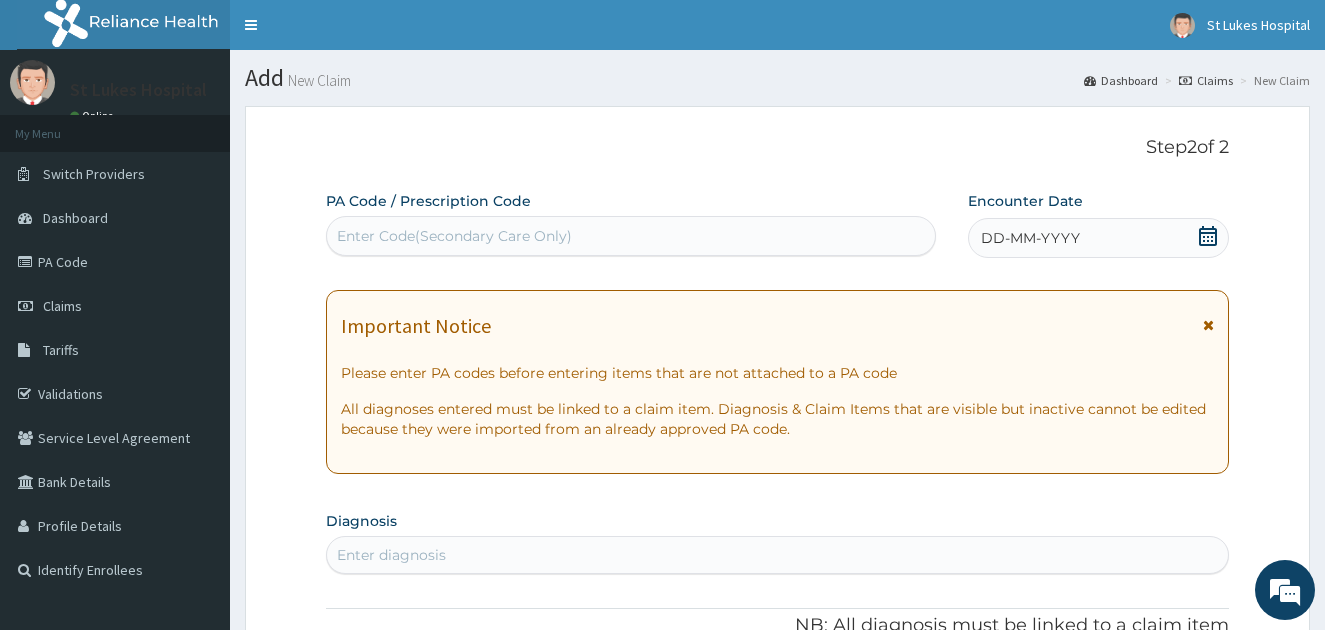 click on "Enter Code(Secondary Care Only)" at bounding box center [454, 236] 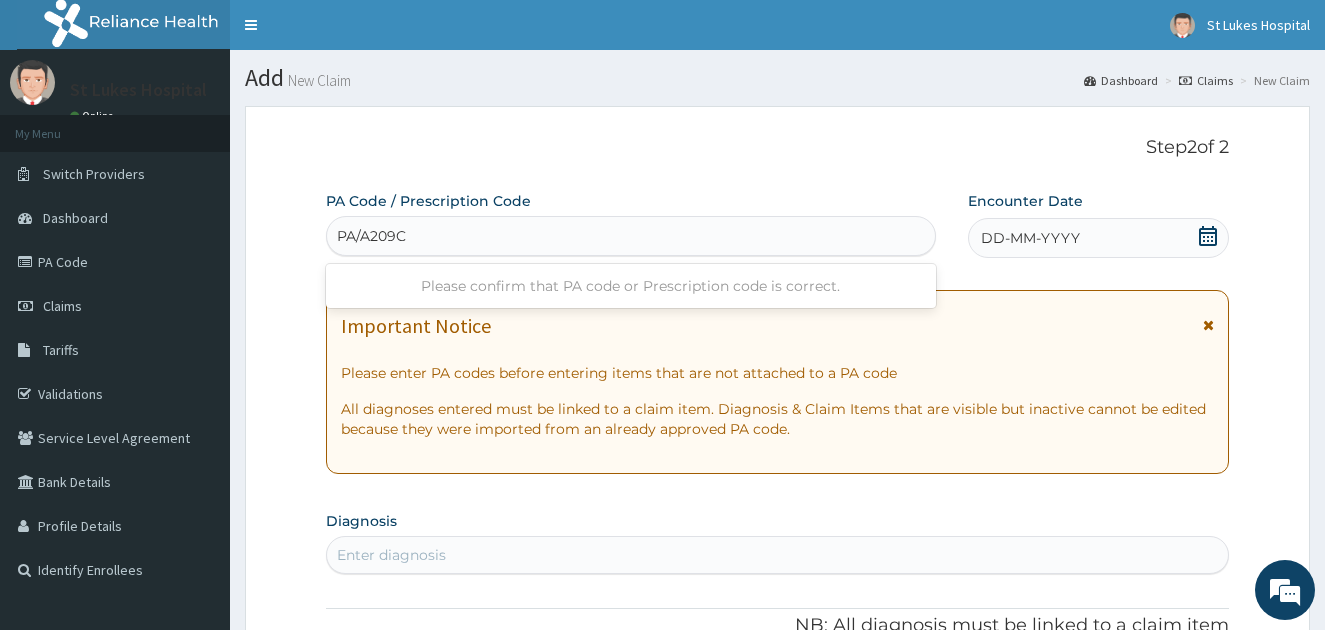 type on "PA/A209CF" 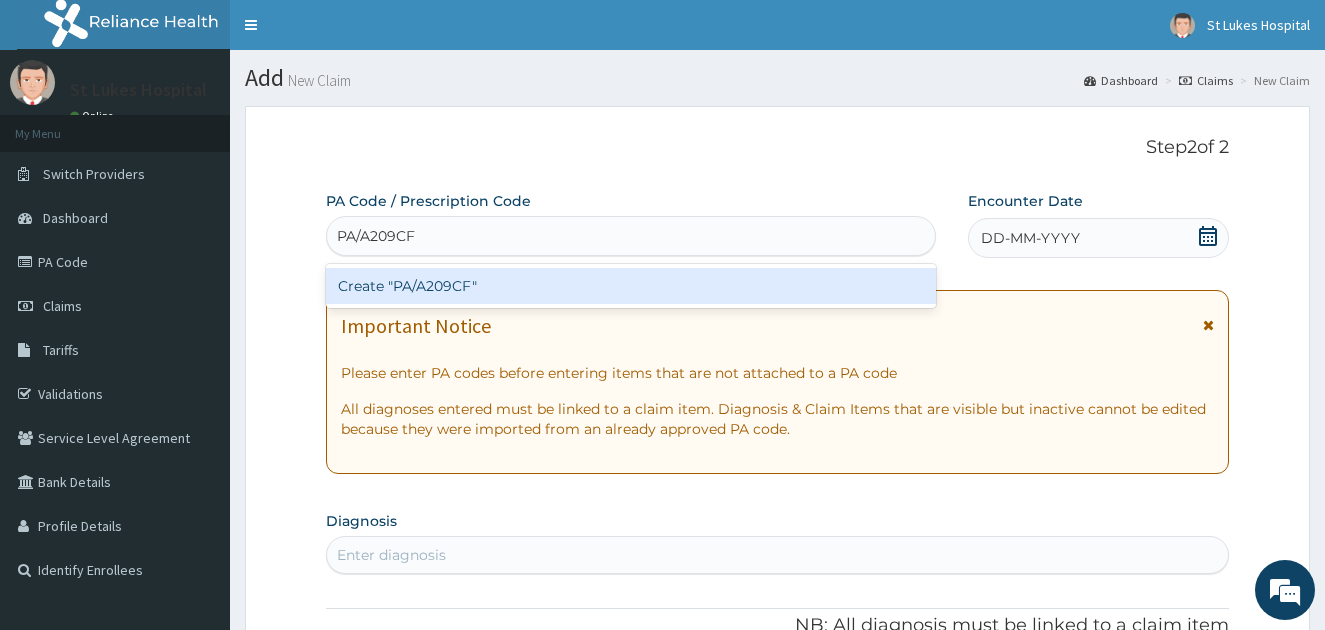 click on "Create "PA/A209CF"" at bounding box center [631, 286] 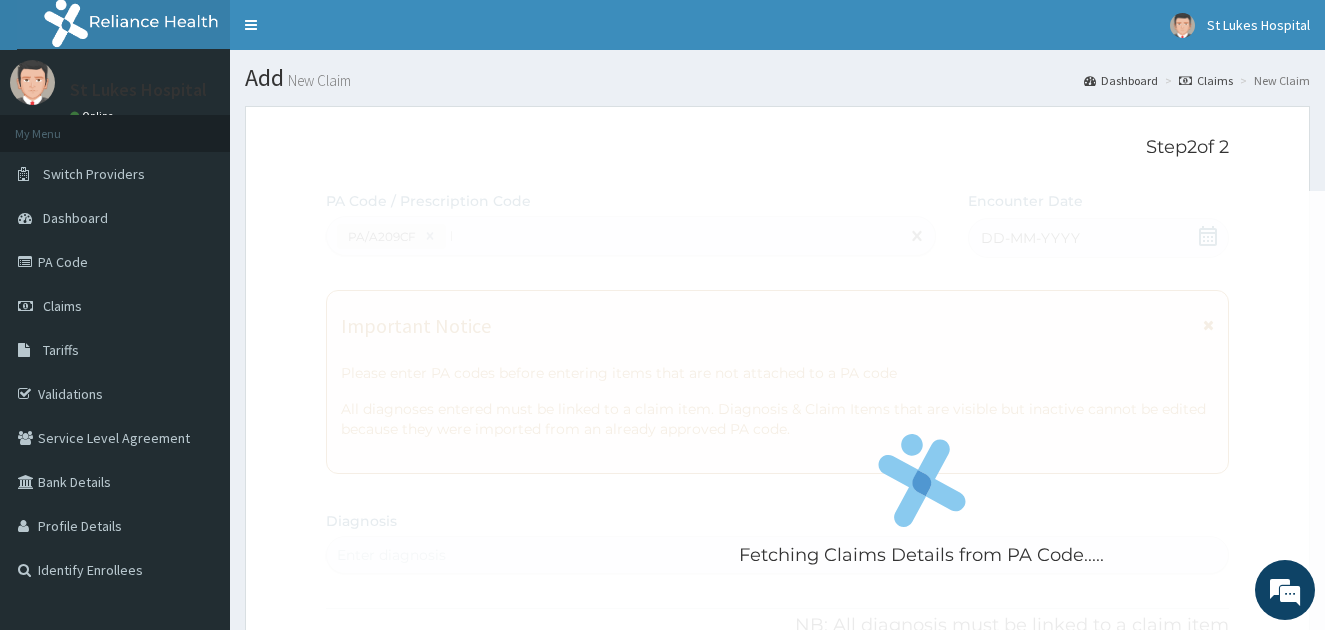 type 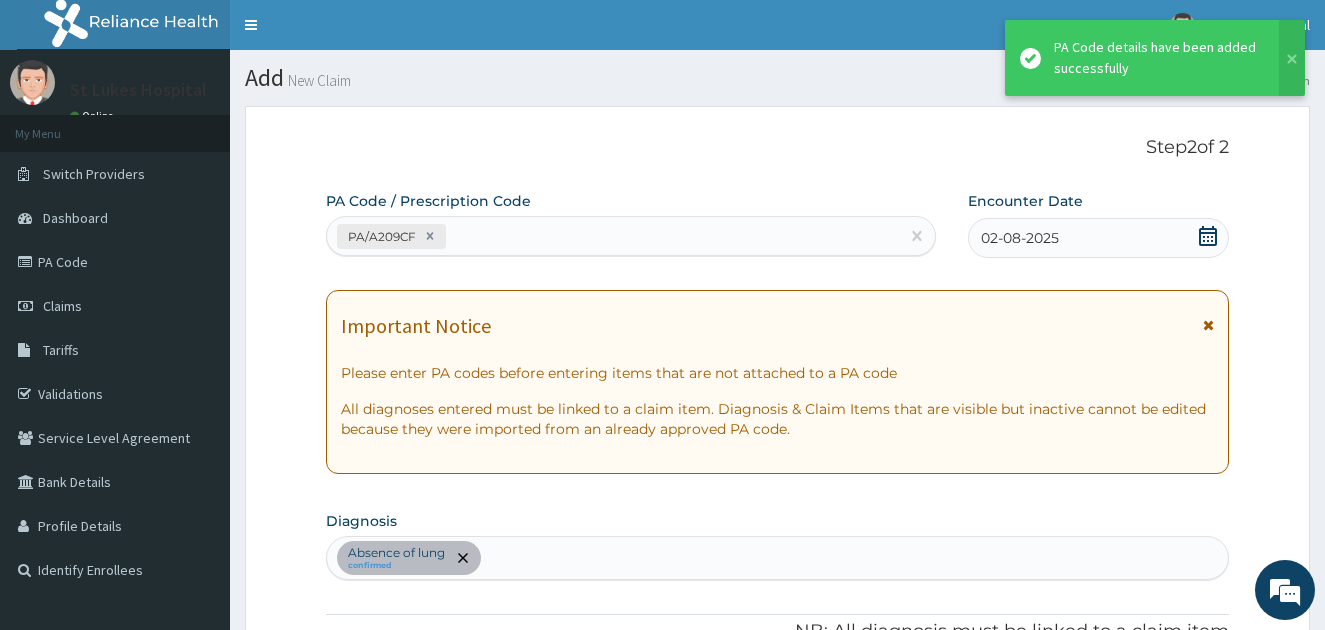 scroll, scrollTop: 517, scrollLeft: 0, axis: vertical 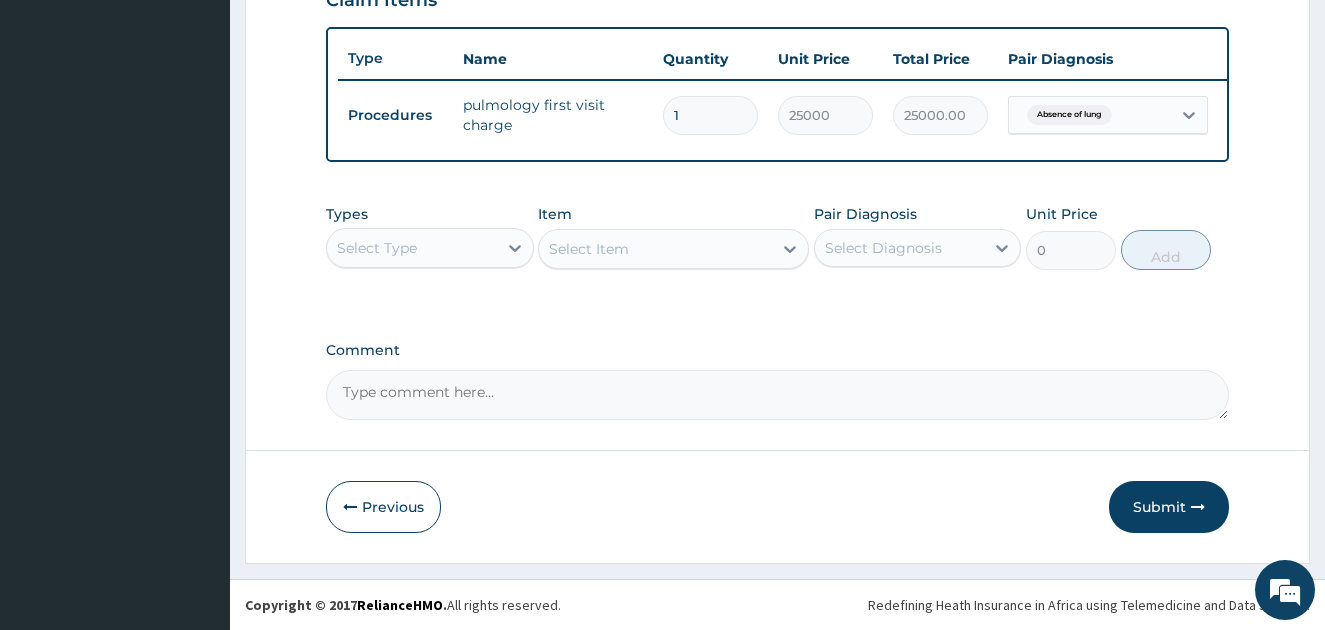 click on "Select Type" at bounding box center (412, 248) 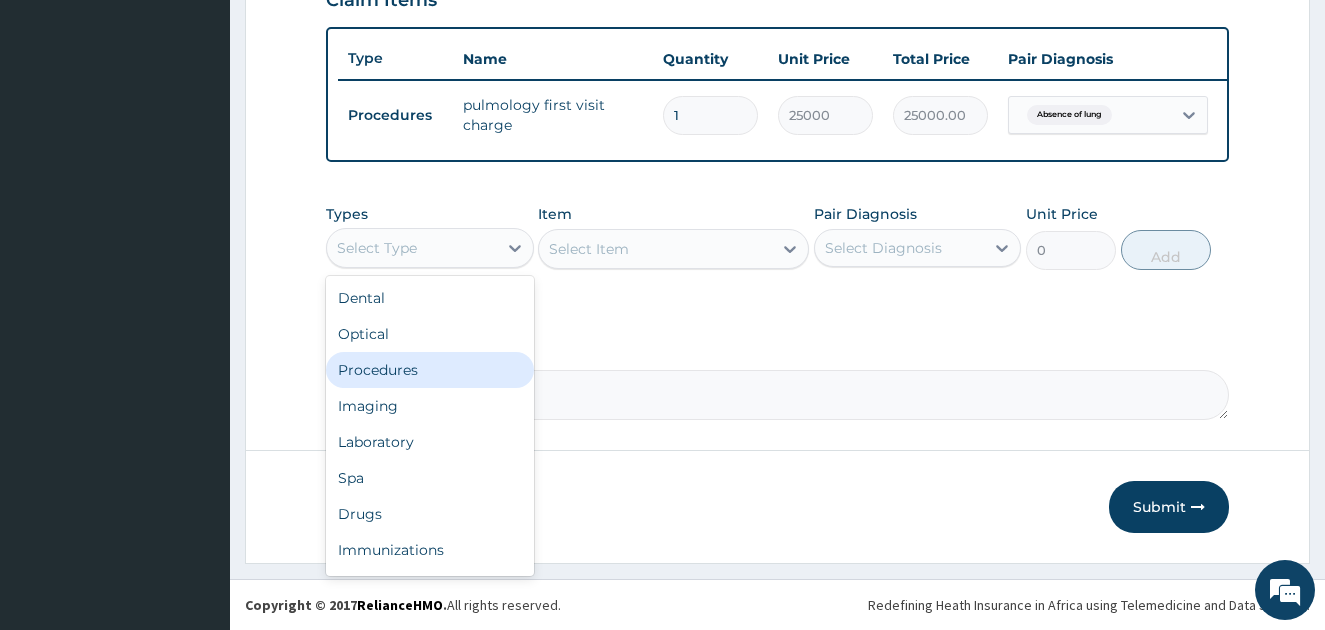 click on "Procedures" at bounding box center [430, 370] 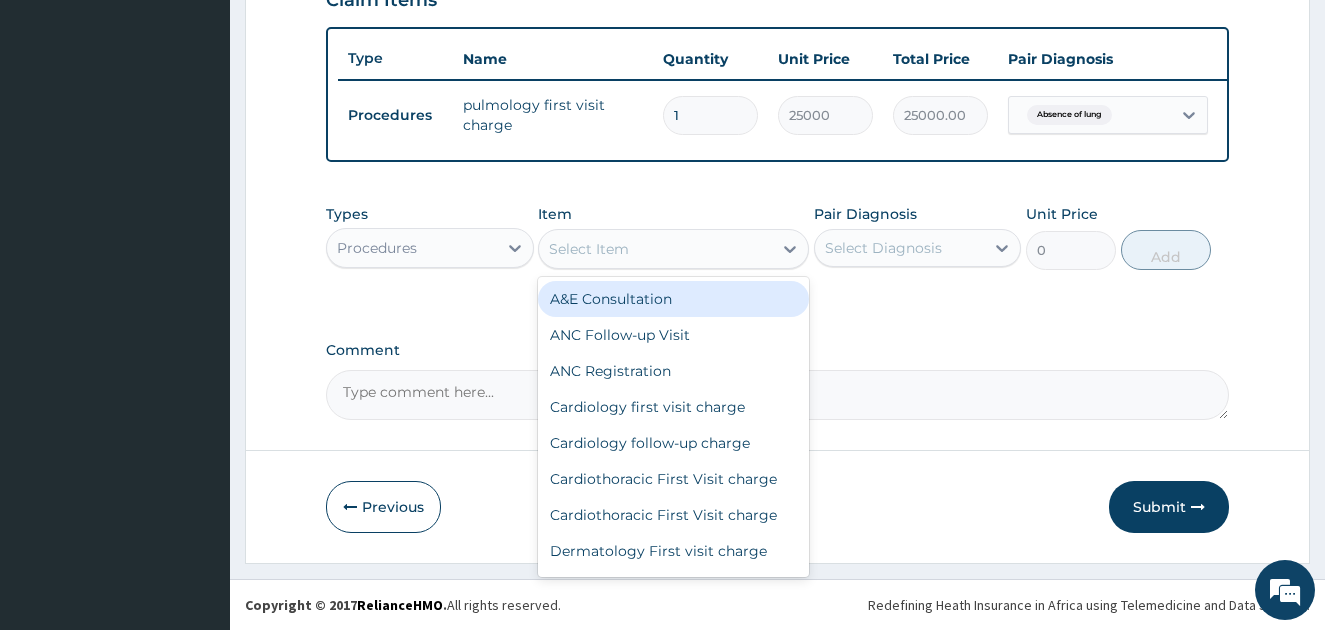 click on "Select Item" at bounding box center (655, 249) 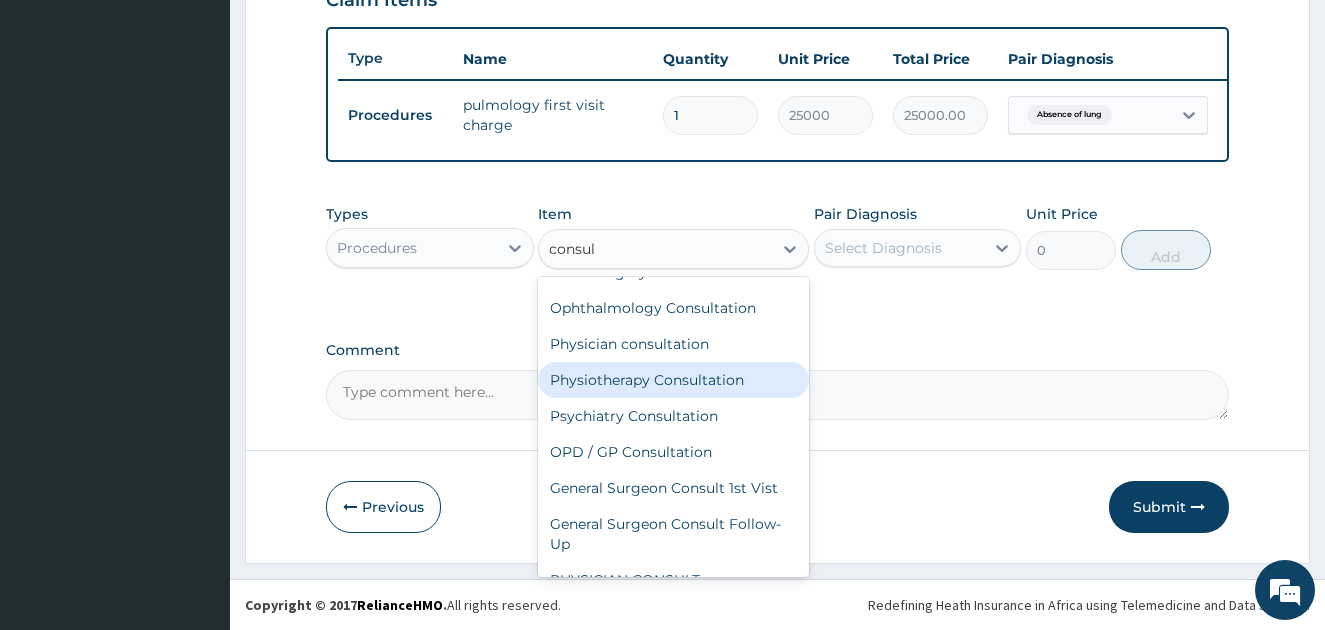 scroll, scrollTop: 216, scrollLeft: 0, axis: vertical 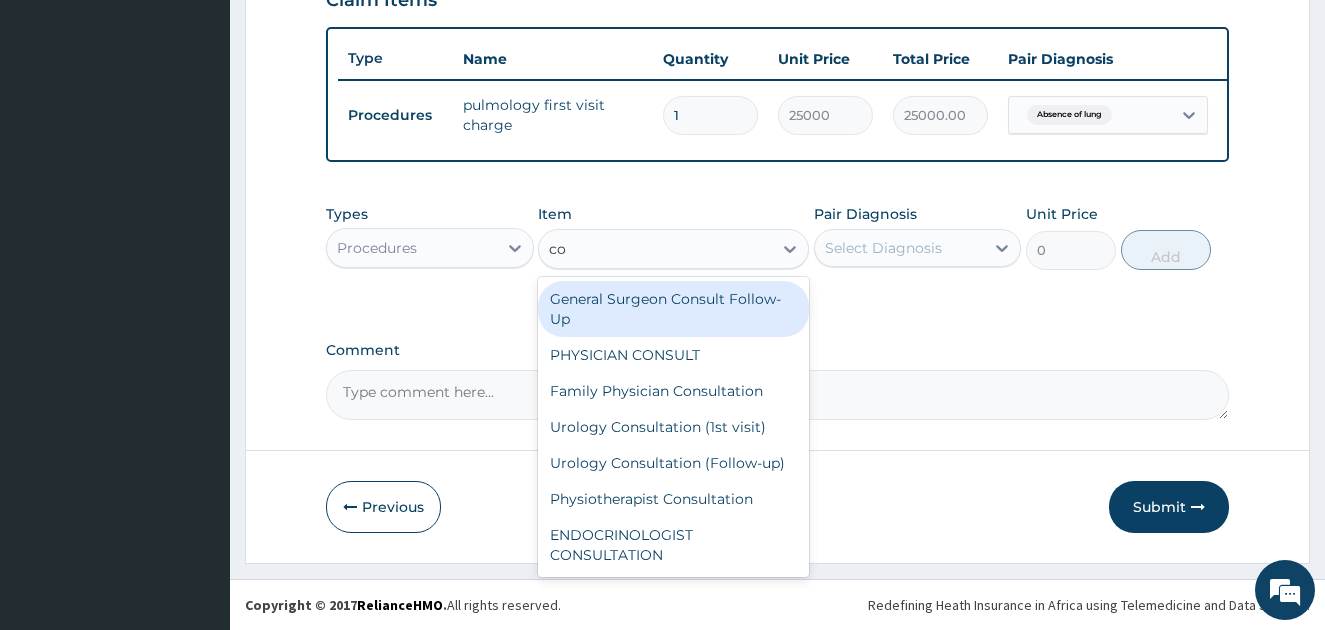 type on "c" 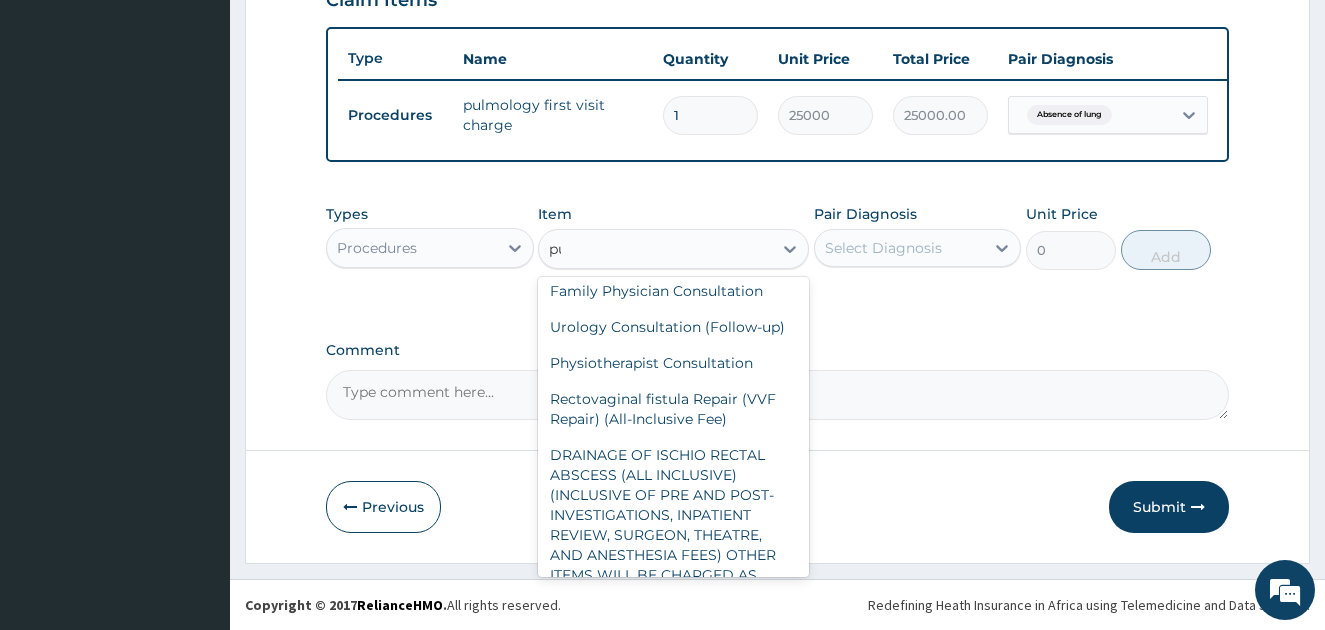 scroll, scrollTop: 0, scrollLeft: 0, axis: both 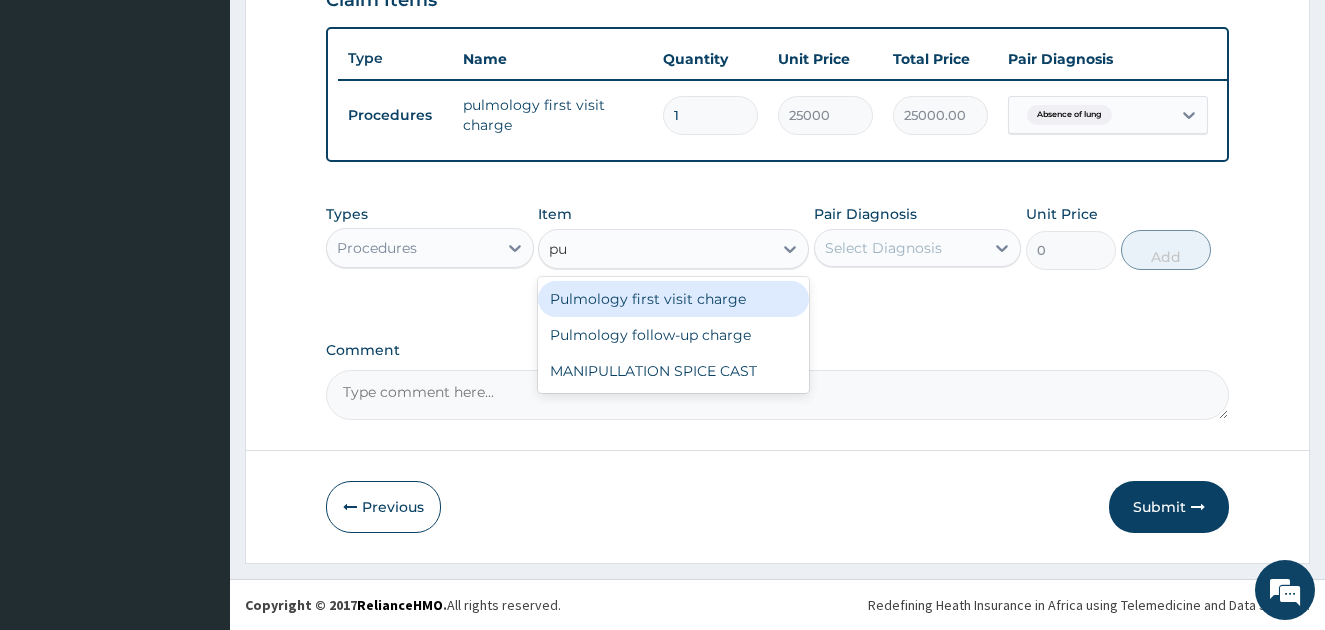 type on "pul" 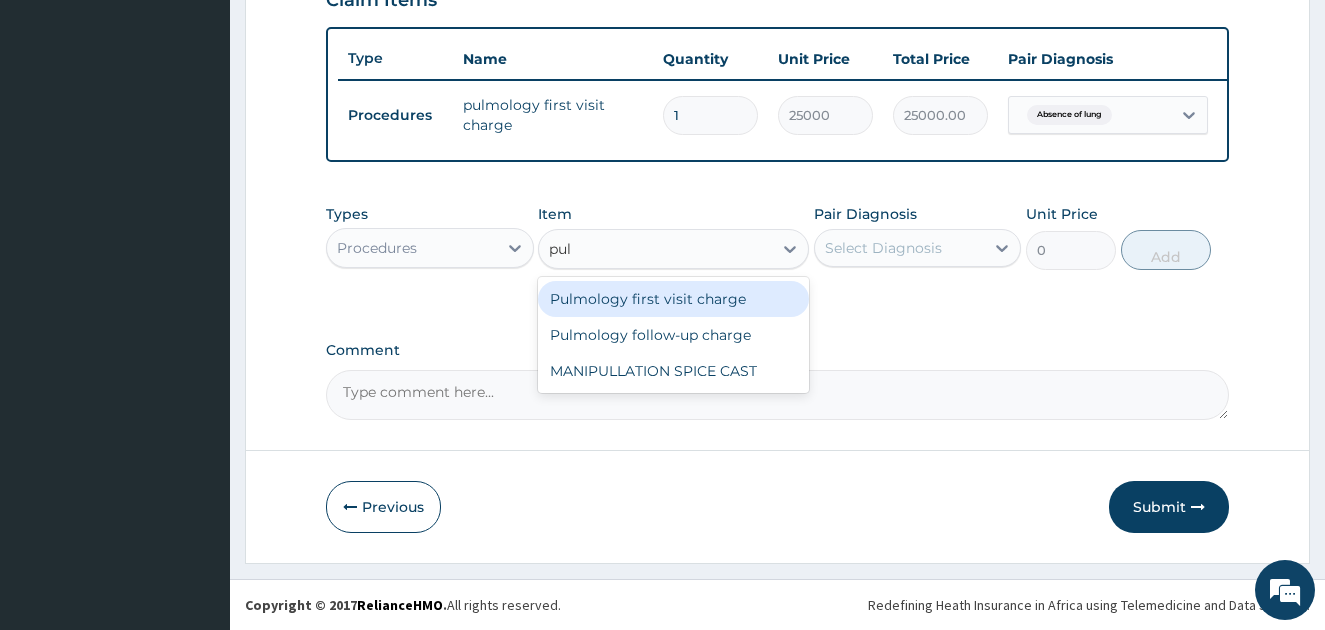 click on "Pulmology first visit charge" at bounding box center [673, 299] 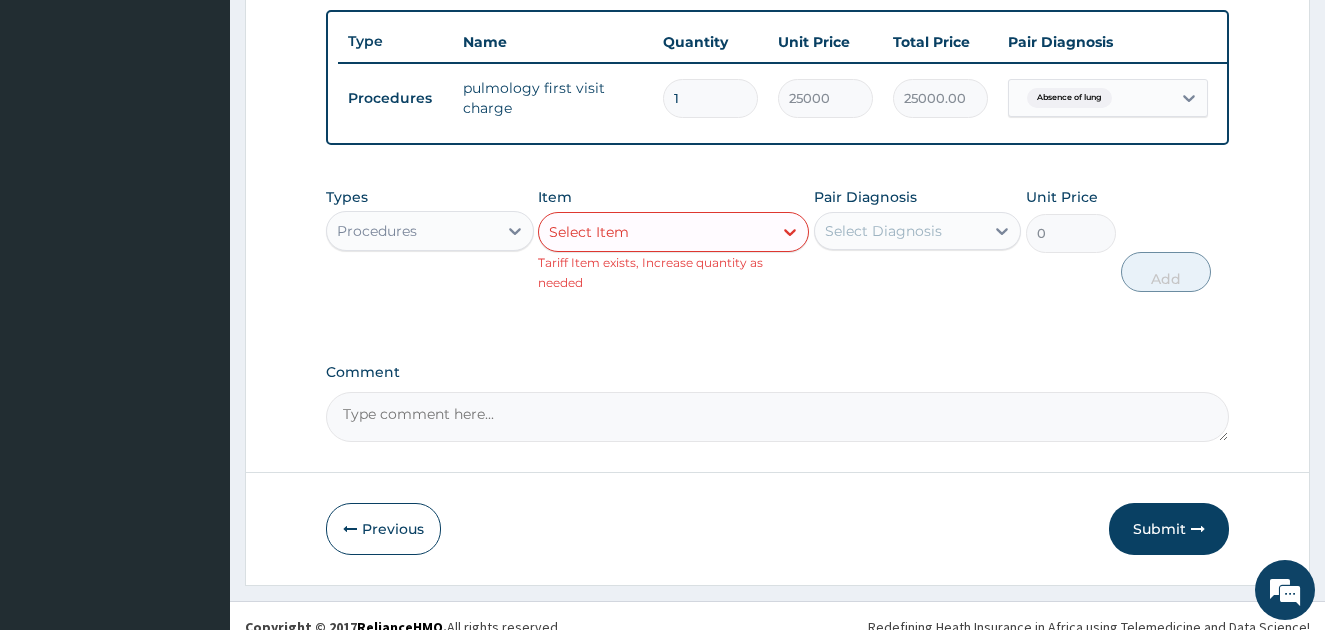 type 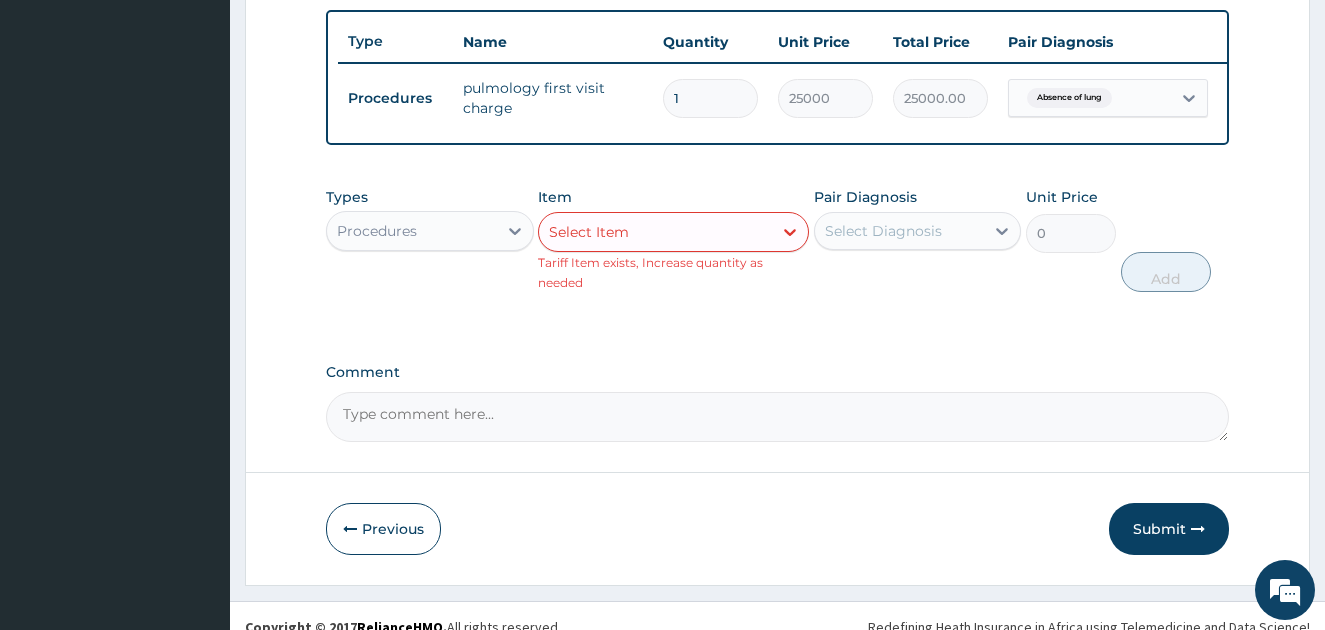 click on "Select Diagnosis" at bounding box center (883, 231) 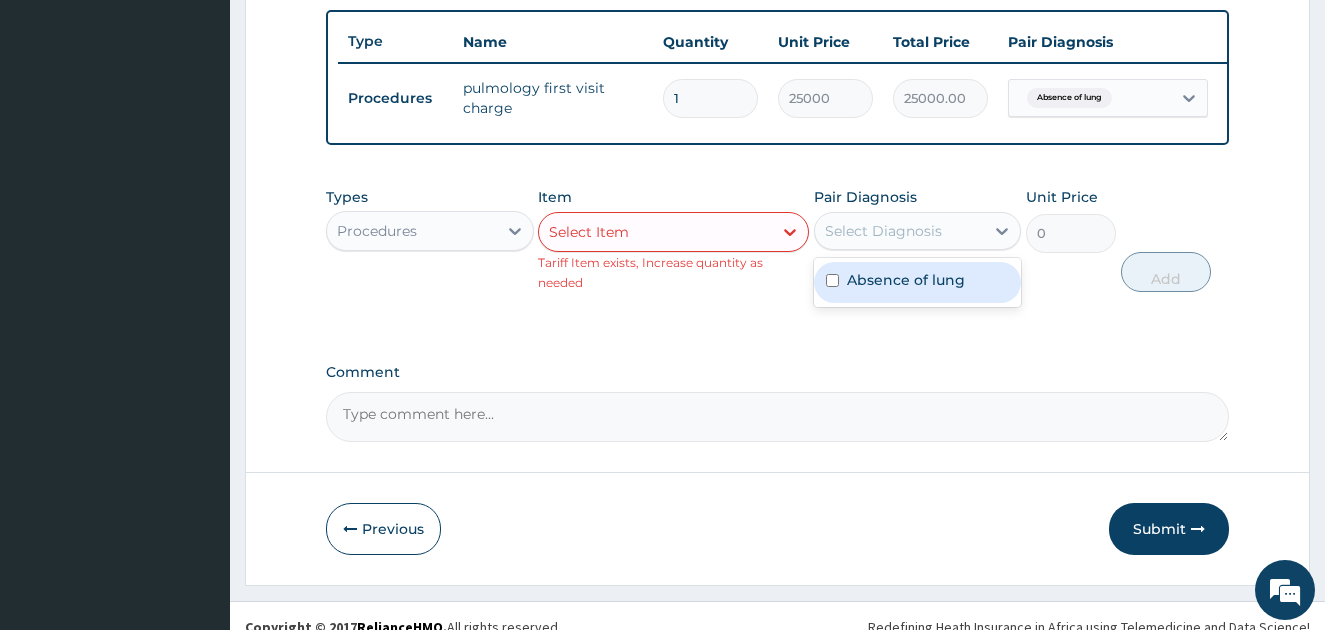 click on "Step  2  of 2 PA Code / Prescription Code PA/A209CF Encounter Date 02-08-2025 Important Notice Please enter PA codes before entering items that are not attached to a PA code   All diagnoses entered must be linked to a claim item. Diagnosis & Claim Items that are visible but inactive cannot be edited because they were imported from an already approved PA code. Diagnosis Absence of lung confirmed NB: All diagnosis must be linked to a claim item Claim Items Type Name Quantity Unit Price Total Price Pair Diagnosis Actions Procedures pulmology first visit charge 1 25000 25000.00 Absence of lung Delete Types Procedures Item Select Item Tariff Item exists, Increase quantity as needed Pair Diagnosis option Absence of lung focused, 1 of 1. 1 result available. Use Up and Down to choose options, press Enter to select the currently focused option, press Escape to exit the menu, press Tab to select the option and exit the menu. Select Diagnosis Absence of lung Unit Price 0 Add" at bounding box center (777, -22) 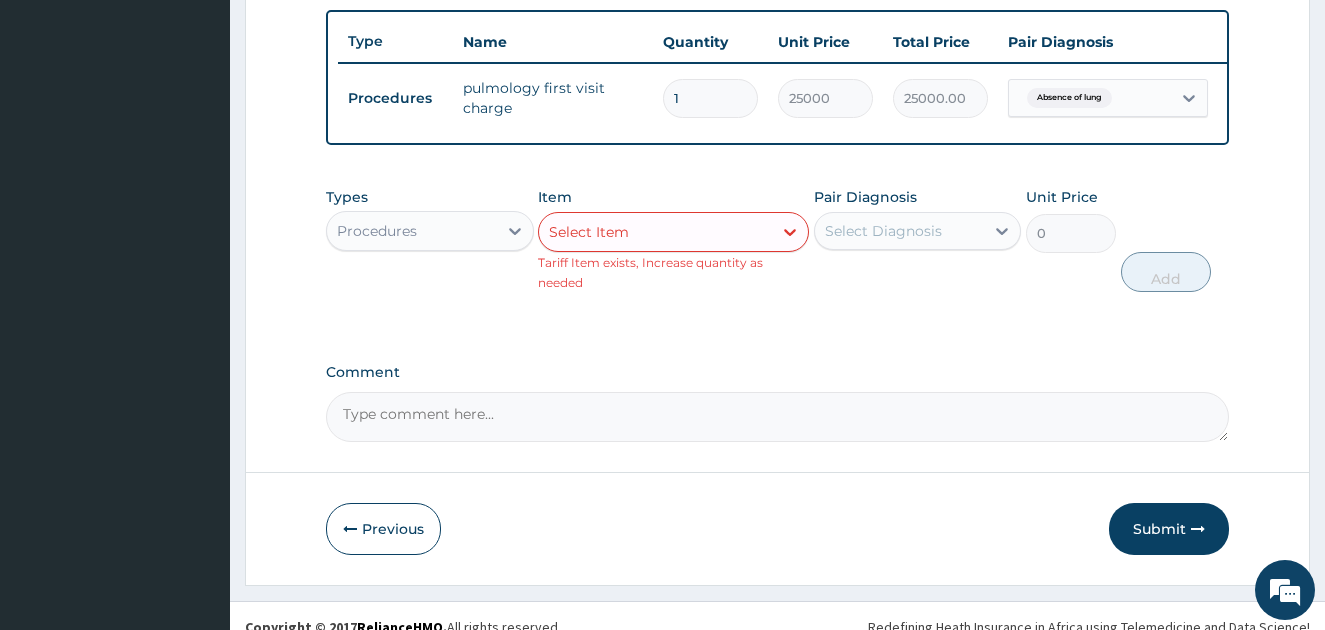 click on "Step  2  of 2 PA Code / Prescription Code PA/A209CF Encounter Date 02-08-2025 Important Notice Please enter PA codes before entering items that are not attached to a PA code   All diagnoses entered must be linked to a claim item. Diagnosis & Claim Items that are visible but inactive cannot be edited because they were imported from an already approved PA code. Diagnosis Absence of lung confirmed NB: All diagnosis must be linked to a claim item Claim Items Type Name Quantity Unit Price Total Price Pair Diagnosis Actions Procedures pulmology first visit charge 1 25000 25000.00 Absence of lung Delete Types Procedures Item Select Item Tariff Item exists, Increase quantity as needed Pair Diagnosis Select Diagnosis Unit Price 0 Add Comment     Previous   Submit" at bounding box center (777, -22) 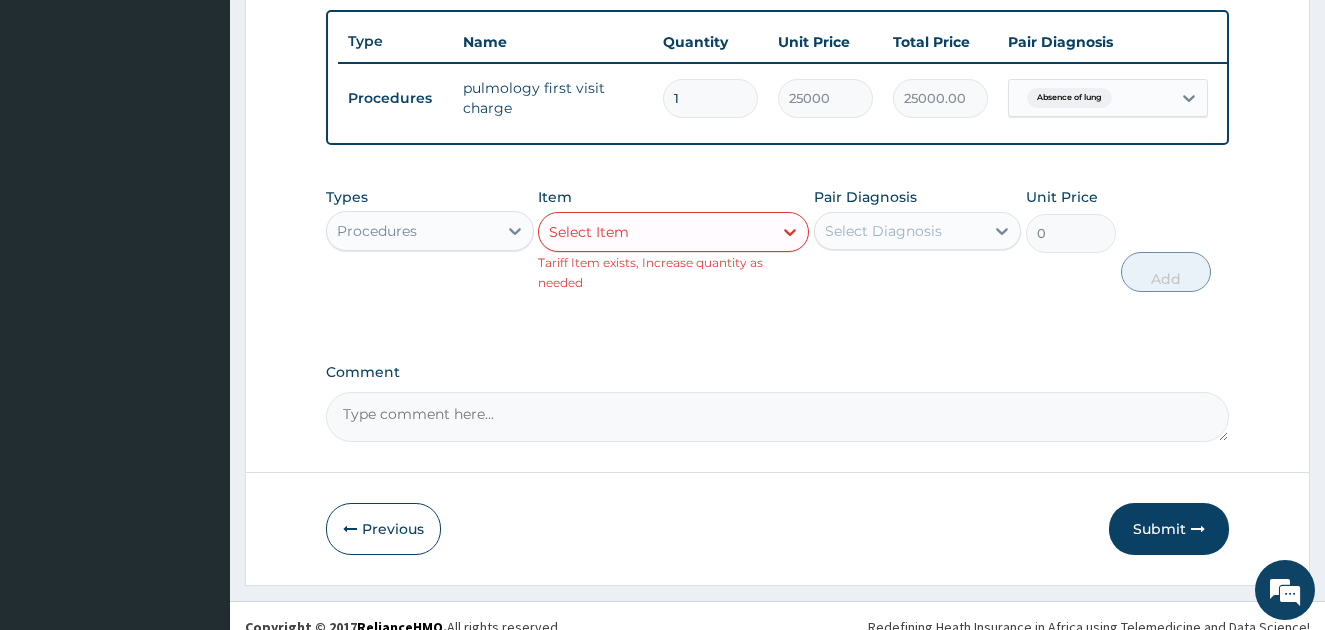 click on "Step  2  of 2 PA Code / Prescription Code PA/A209CF Encounter Date 02-08-2025 Important Notice Please enter PA codes before entering items that are not attached to a PA code   All diagnoses entered must be linked to a claim item. Diagnosis & Claim Items that are visible but inactive cannot be edited because they were imported from an already approved PA code. Diagnosis Absence of lung confirmed NB: All diagnosis must be linked to a claim item Claim Items Type Name Quantity Unit Price Total Price Pair Diagnosis Actions Procedures pulmology first visit charge 1 25000 25000.00 Absence of lung Delete Types Procedures Item Select Item Tariff Item exists, Increase quantity as needed Pair Diagnosis Select Diagnosis Unit Price 0 Add Comment     Previous   Submit" at bounding box center [777, -22] 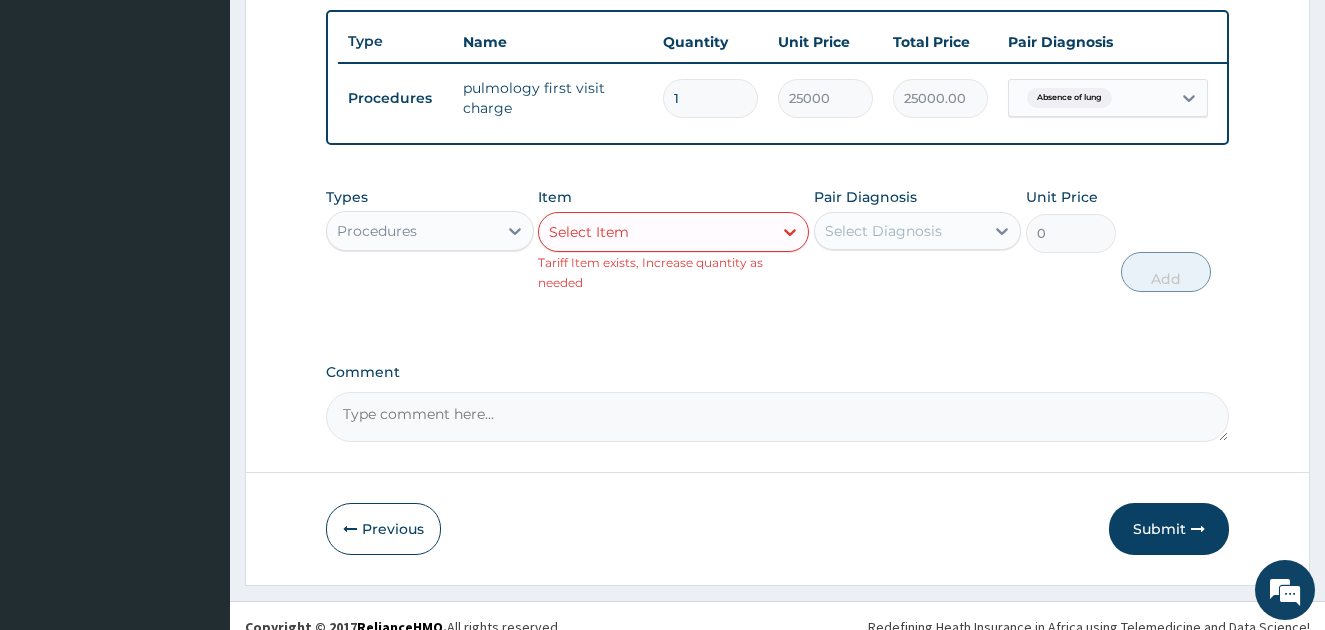 click on "Step  2  of 2 PA Code / Prescription Code PA/A209CF Encounter Date 02-08-2025 Important Notice Please enter PA codes before entering items that are not attached to a PA code   All diagnoses entered must be linked to a claim item. Diagnosis & Claim Items that are visible but inactive cannot be edited because they were imported from an already approved PA code. Diagnosis Absence of lung confirmed NB: All diagnosis must be linked to a claim item Claim Items Type Name Quantity Unit Price Total Price Pair Diagnosis Actions Procedures pulmology first visit charge 1 25000 25000.00 Absence of lung Delete Types Procedures Item Select Item Tariff Item exists, Increase quantity as needed Pair Diagnosis Select Diagnosis Unit Price 0 Add Comment     Previous   Submit" at bounding box center (777, -22) 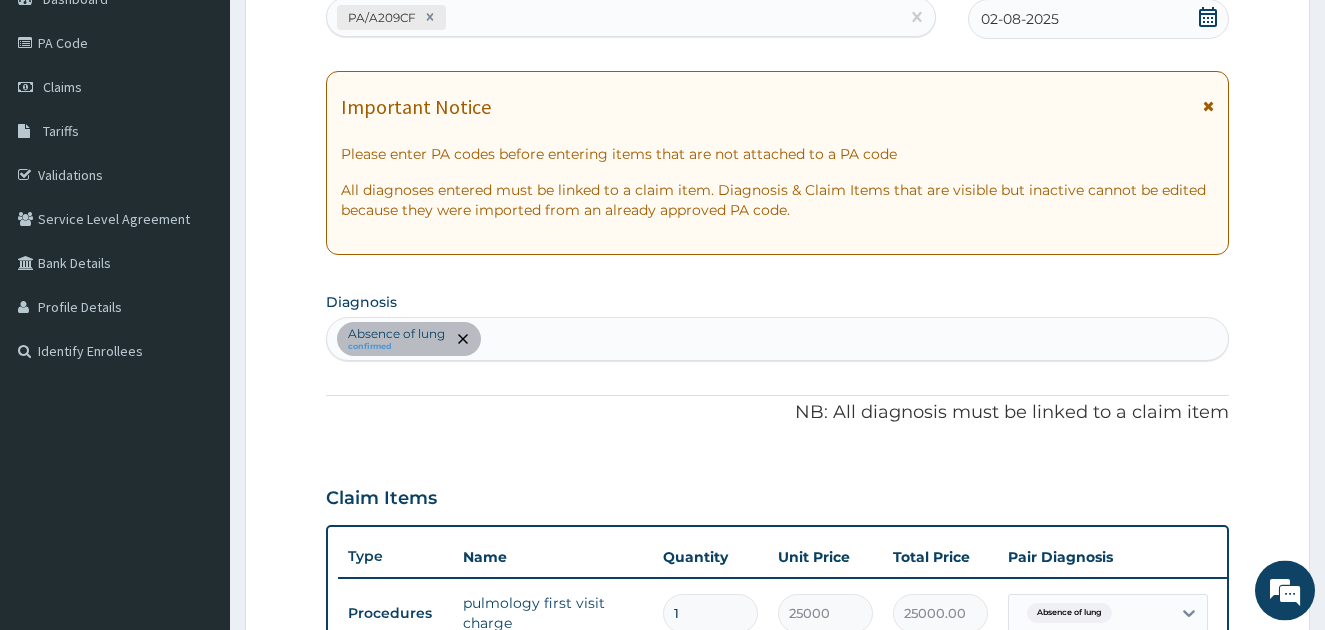 scroll, scrollTop: 138, scrollLeft: 0, axis: vertical 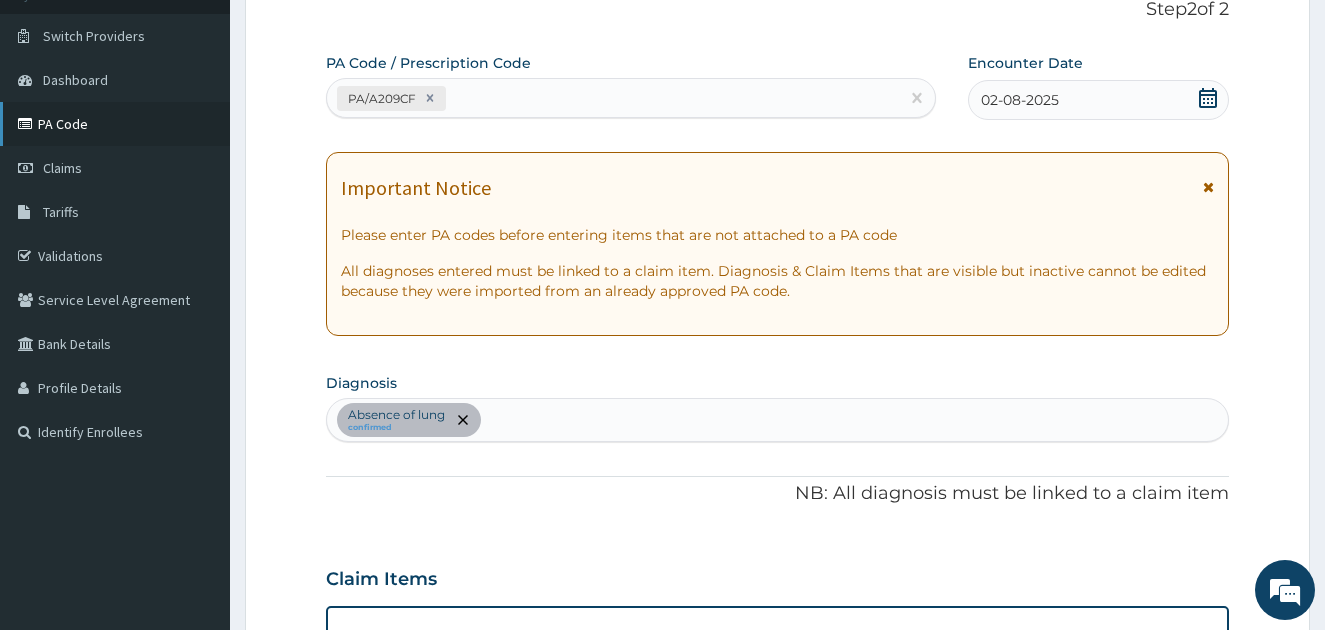 click on "PA Code" at bounding box center [115, 124] 